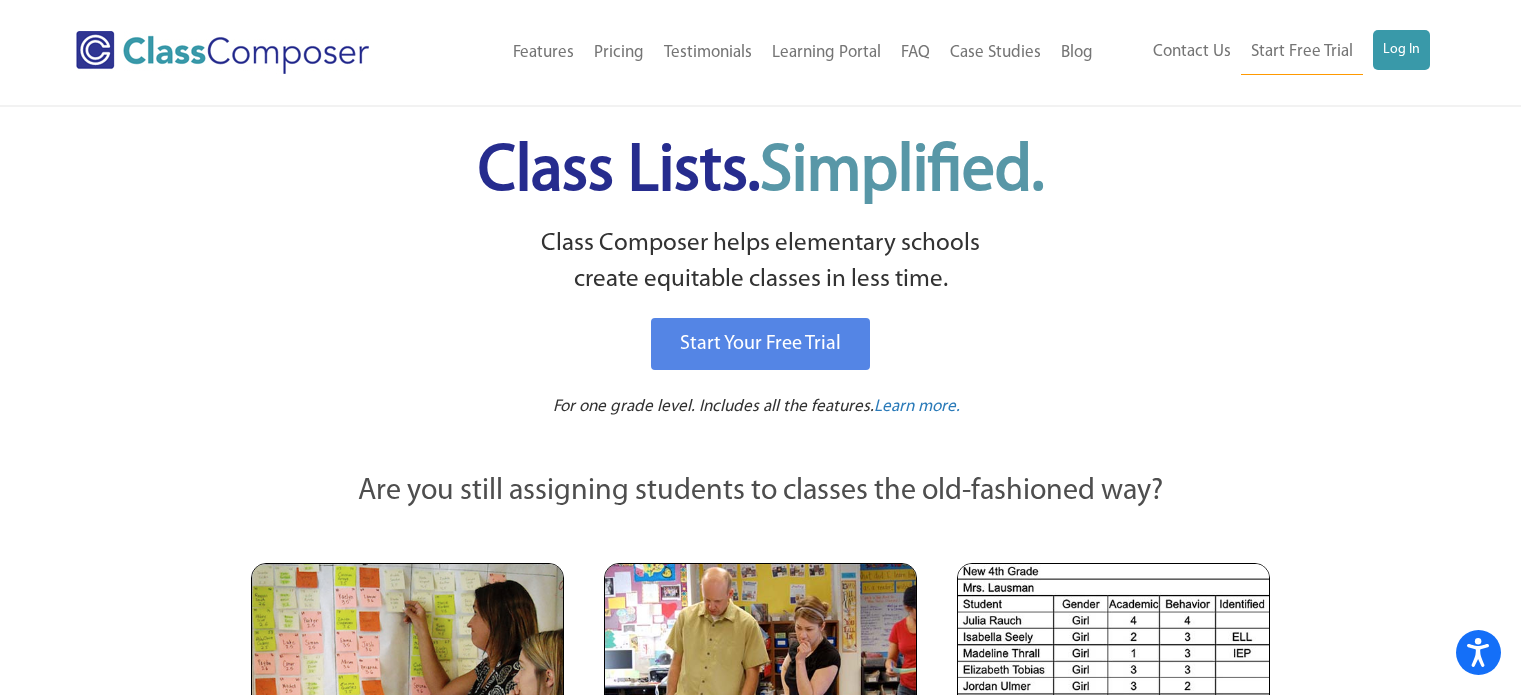 scroll, scrollTop: 0, scrollLeft: 0, axis: both 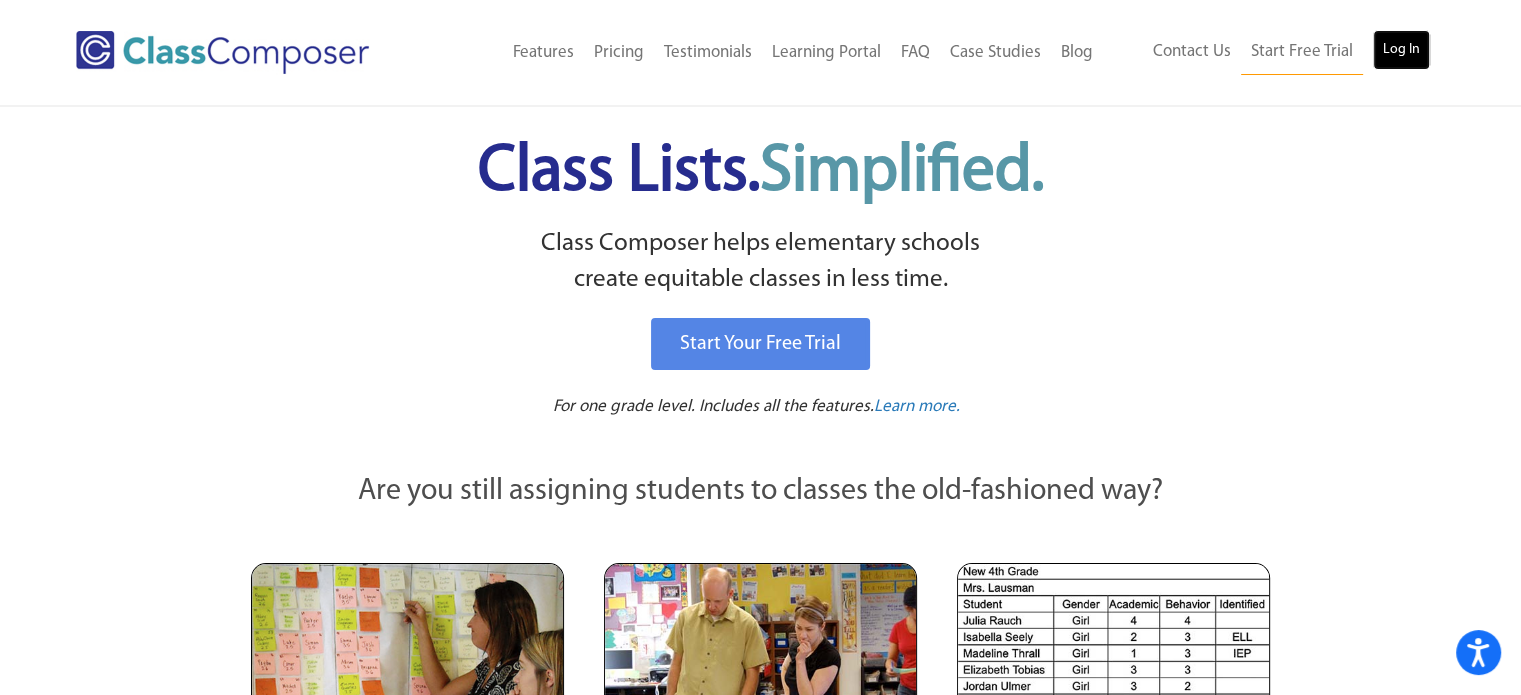 click on "Log In" at bounding box center [1401, 50] 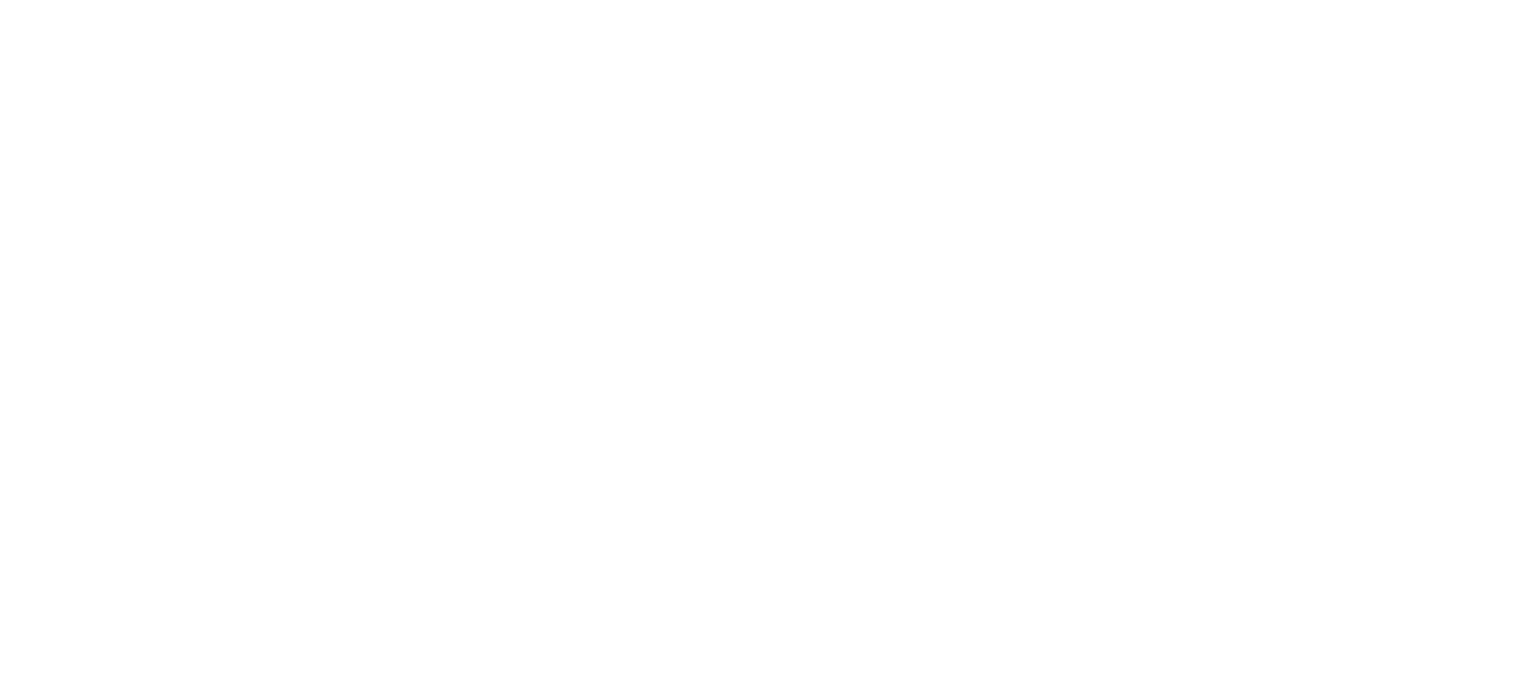 scroll, scrollTop: 0, scrollLeft: 0, axis: both 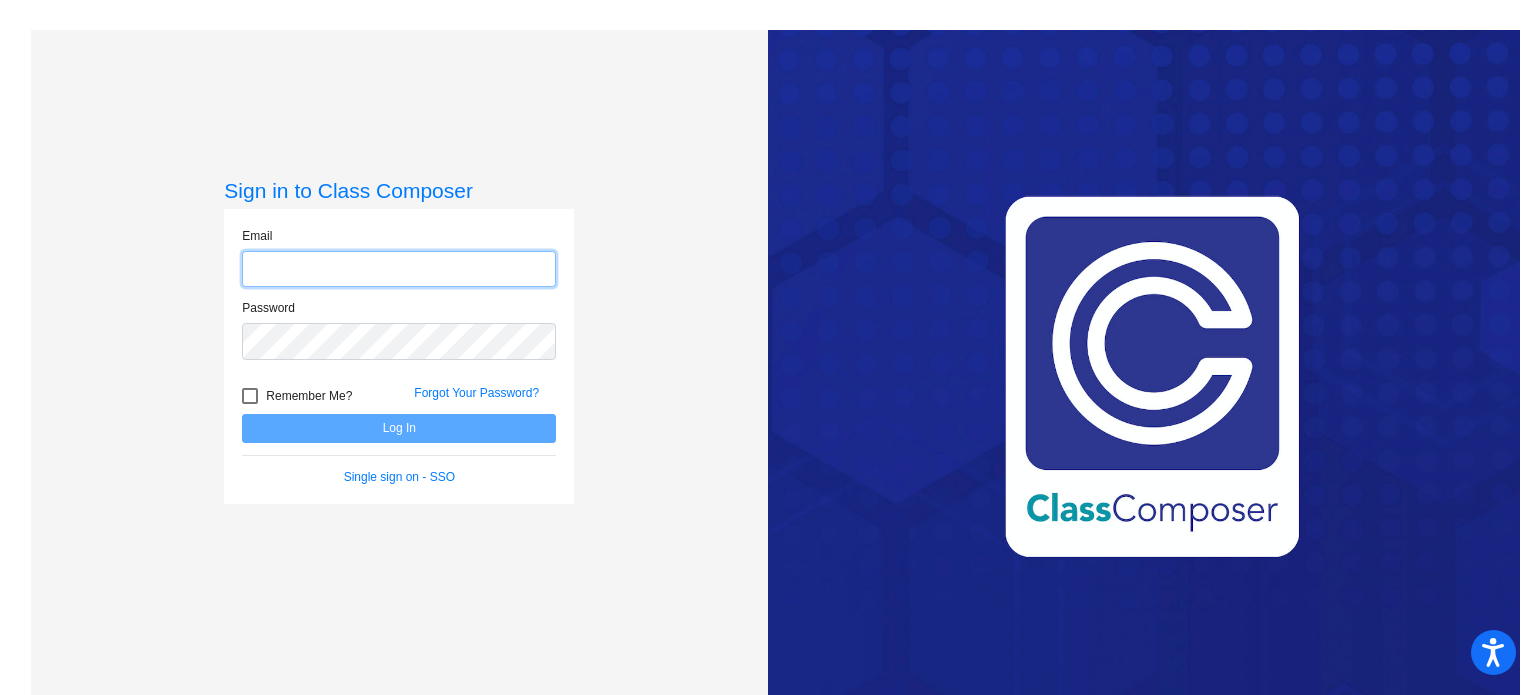 type on "kateri.sanders@rrps.net" 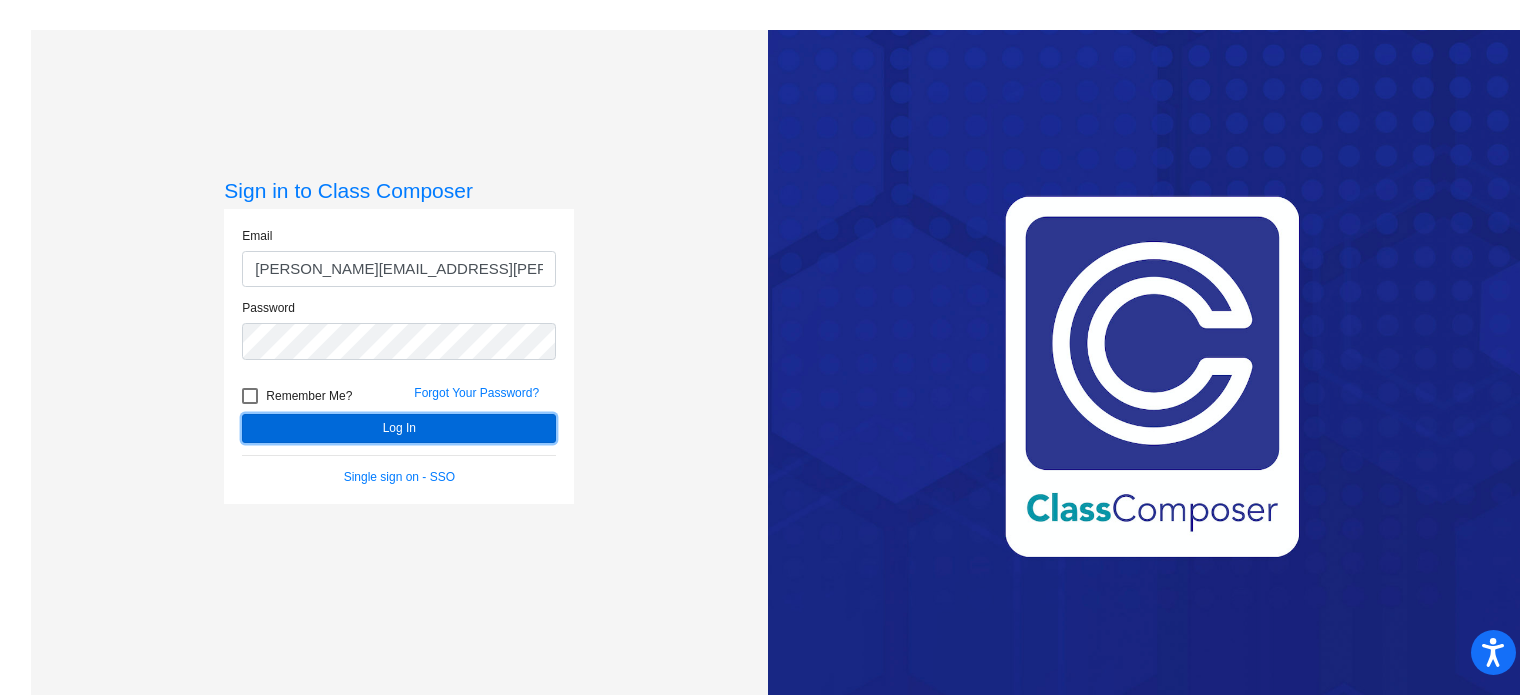 click on "Log In" 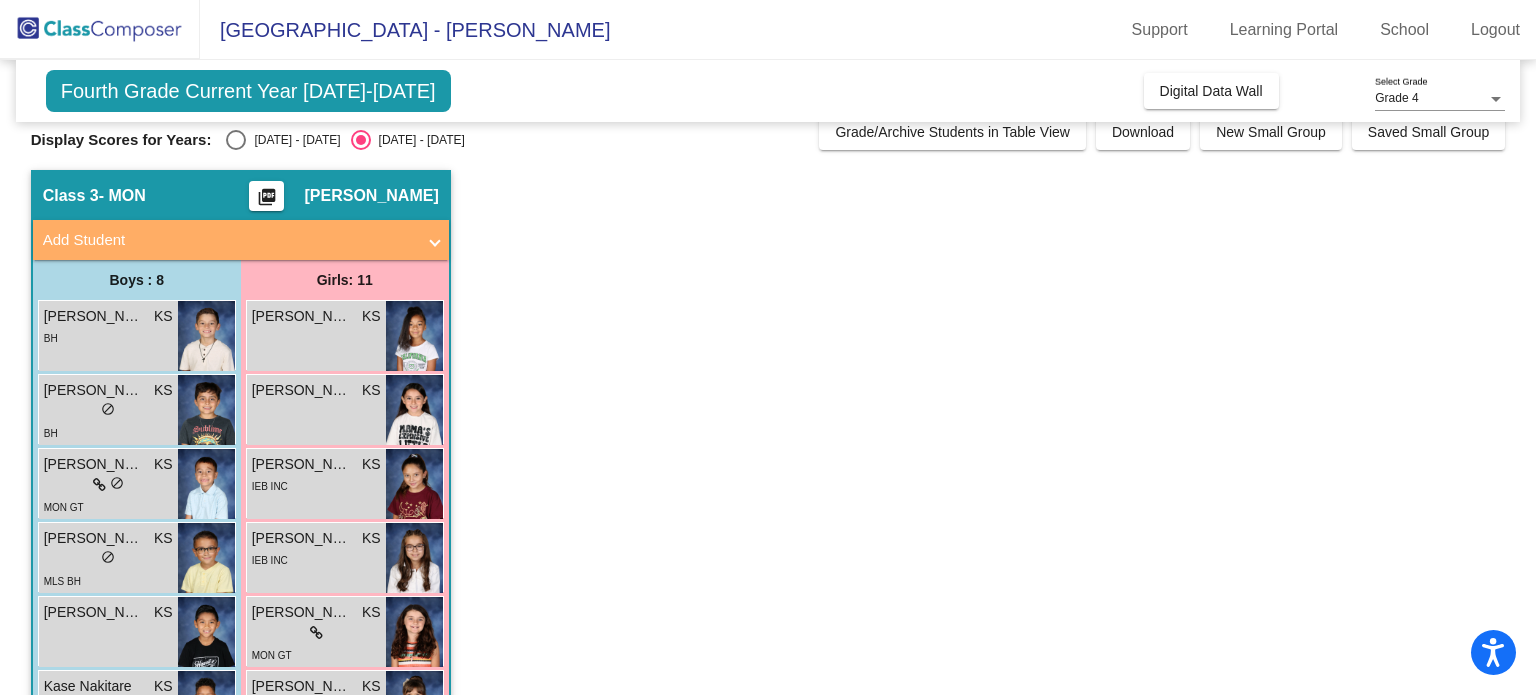 scroll, scrollTop: 0, scrollLeft: 0, axis: both 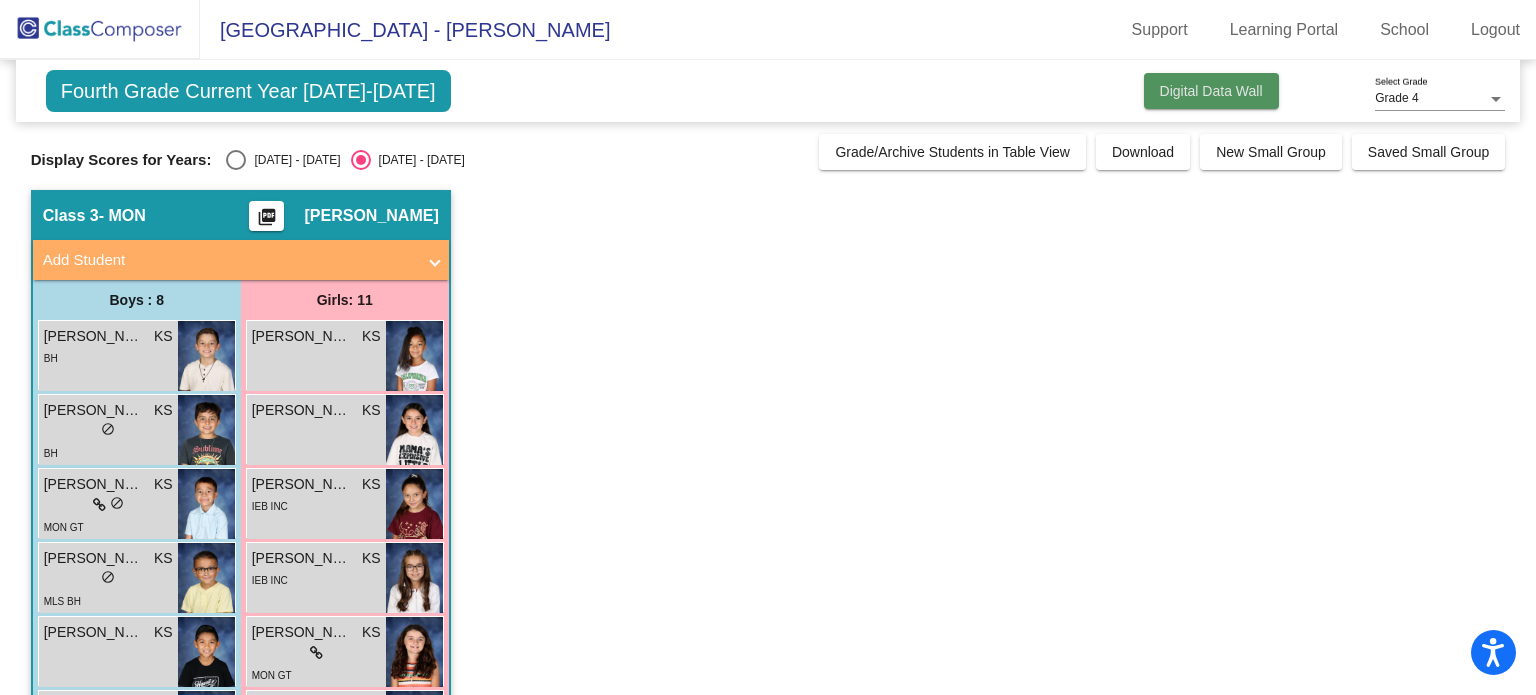 click on "Digital Data Wall" 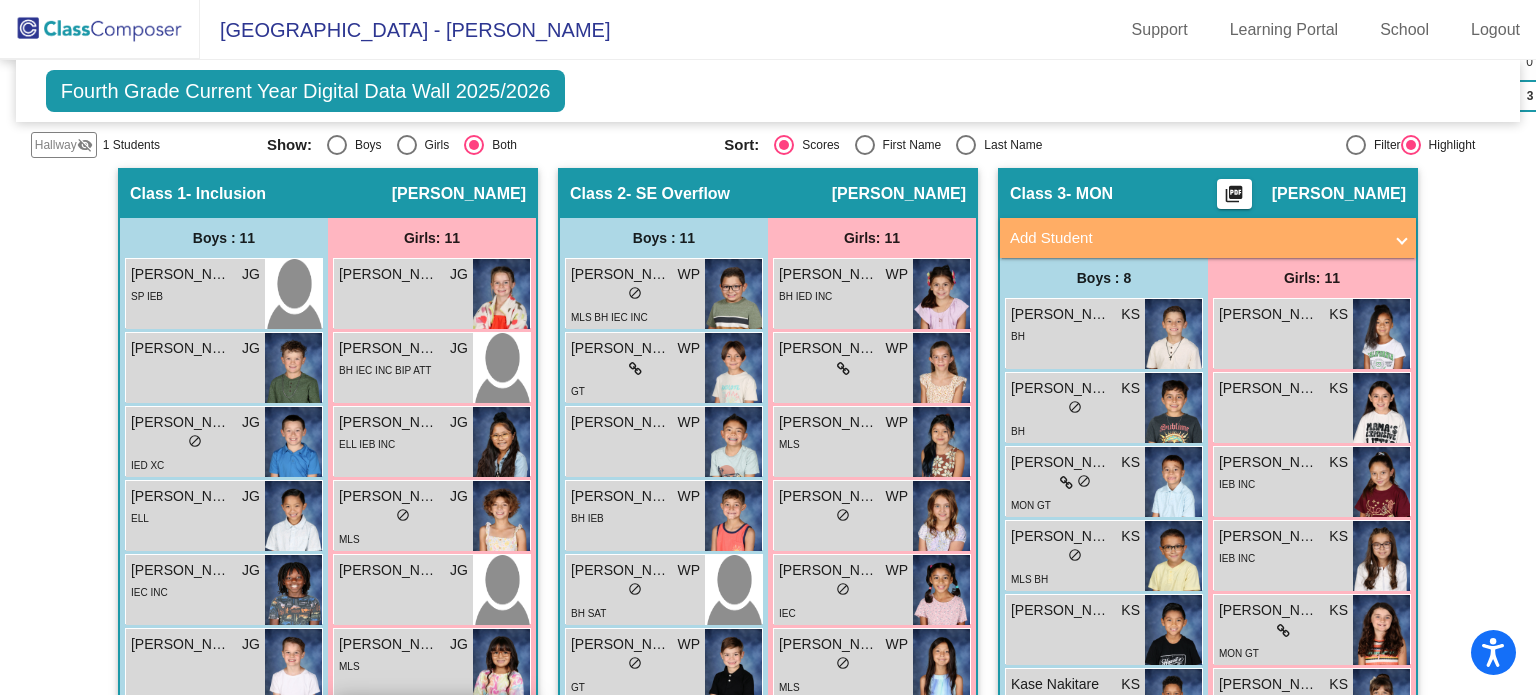 scroll, scrollTop: 468, scrollLeft: 0, axis: vertical 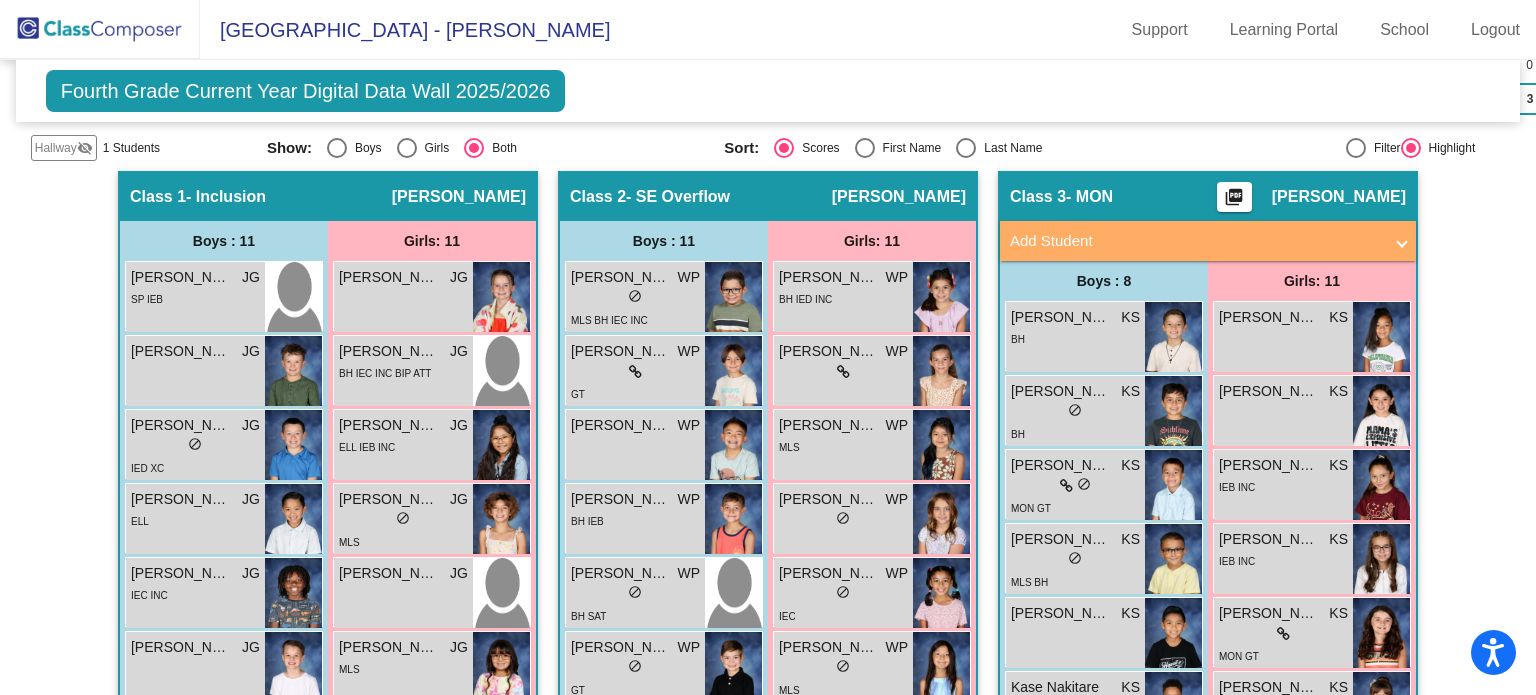 click on "Hallway" 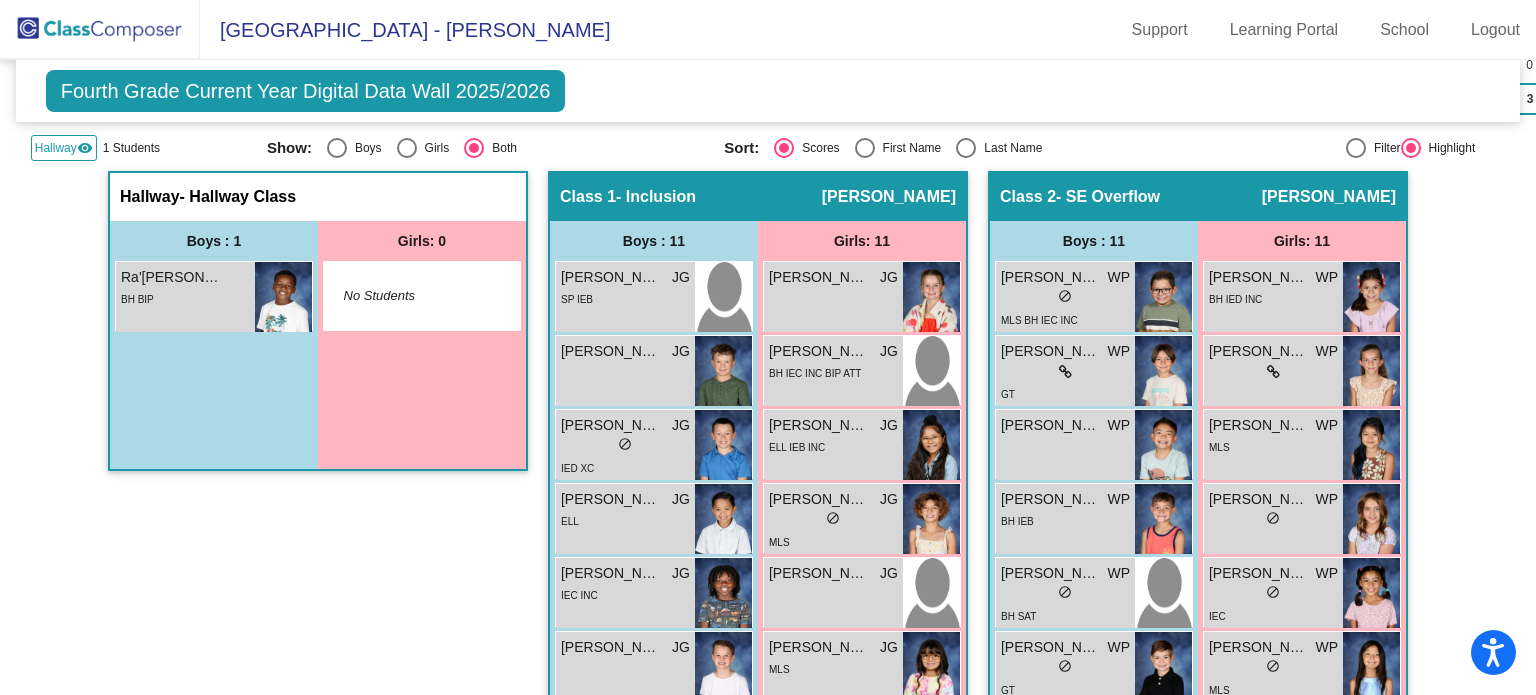 click on "Hallway" 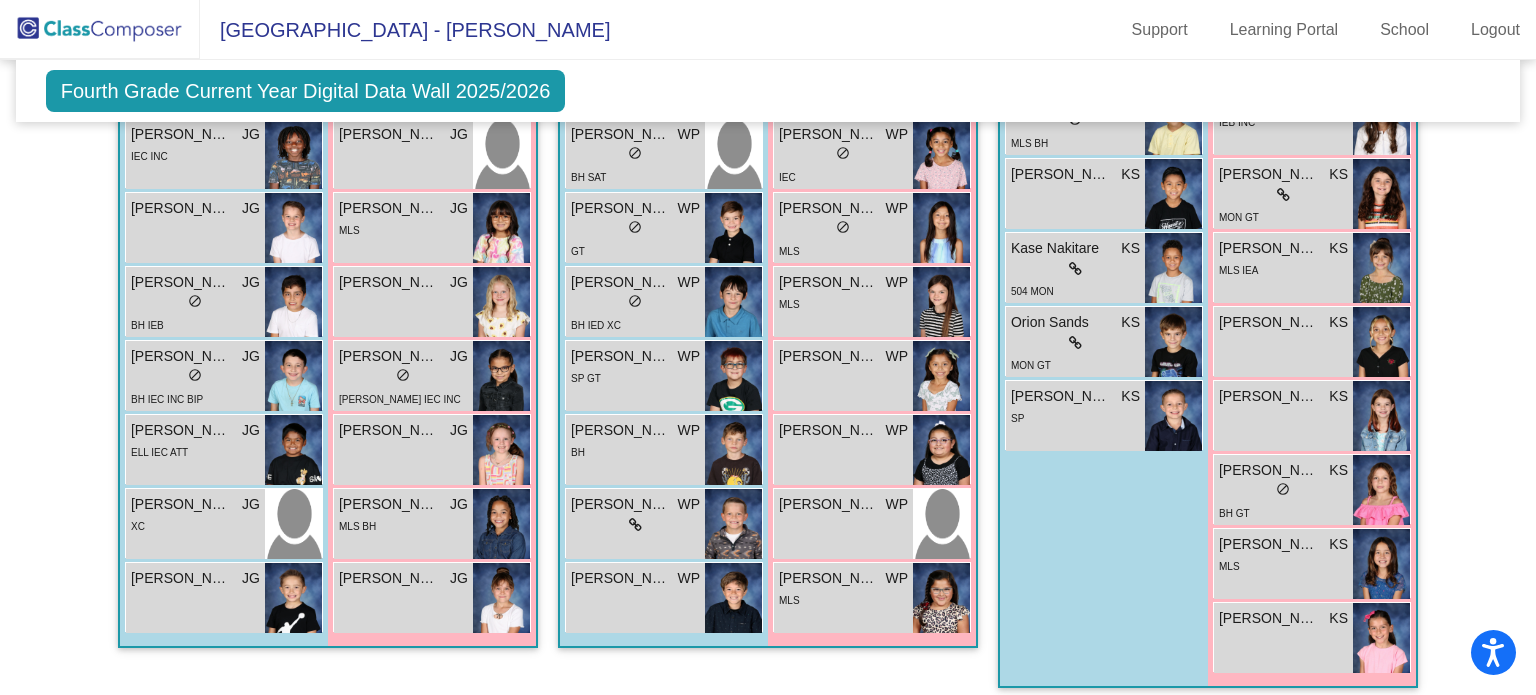 scroll, scrollTop: 909, scrollLeft: 0, axis: vertical 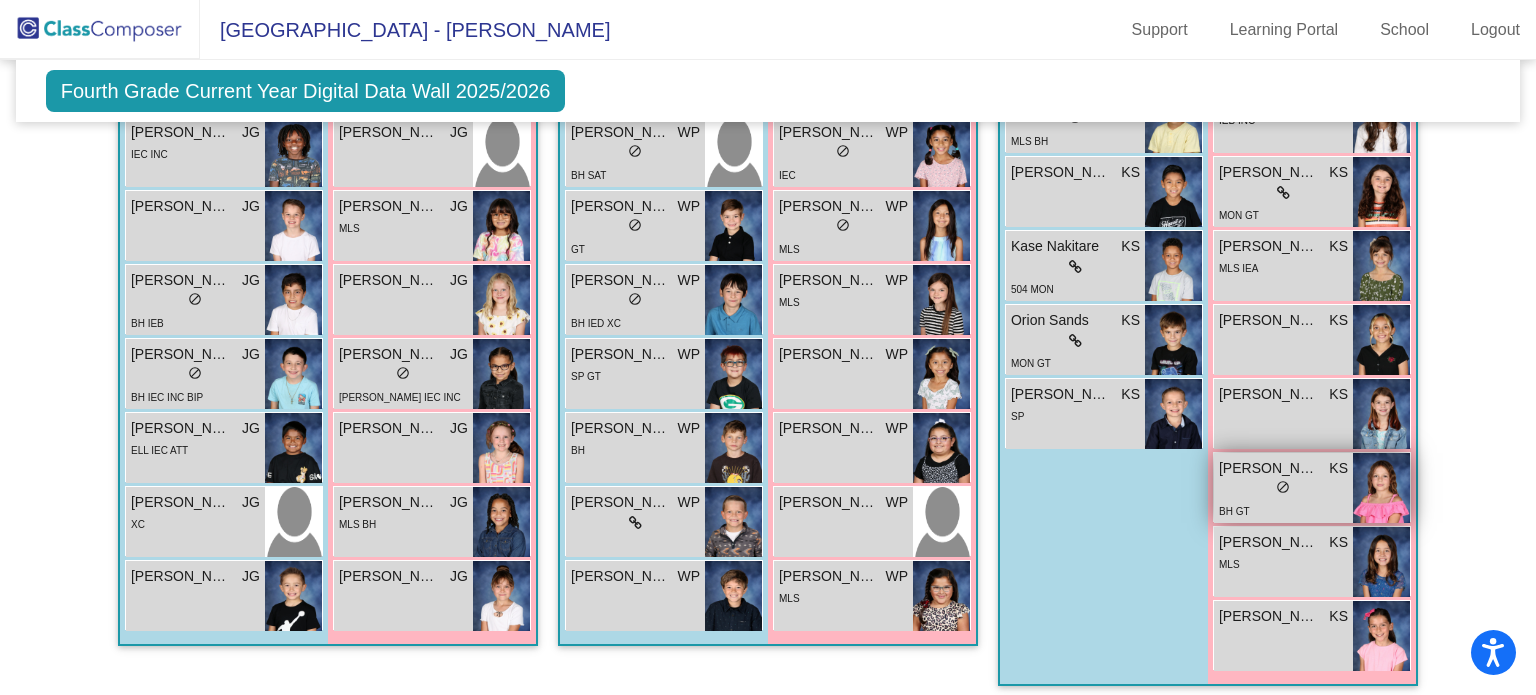 click on "BH GT" at bounding box center (1283, 510) 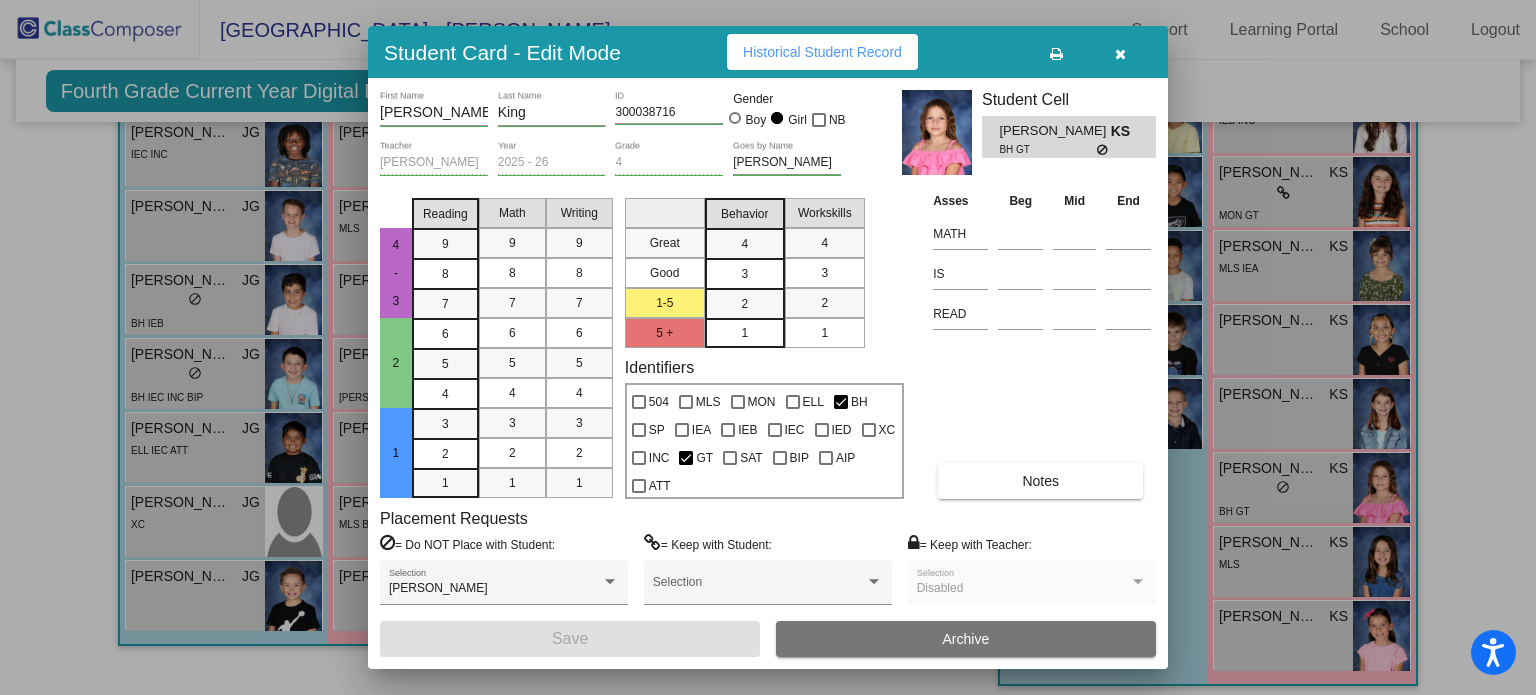 click at bounding box center [1120, 52] 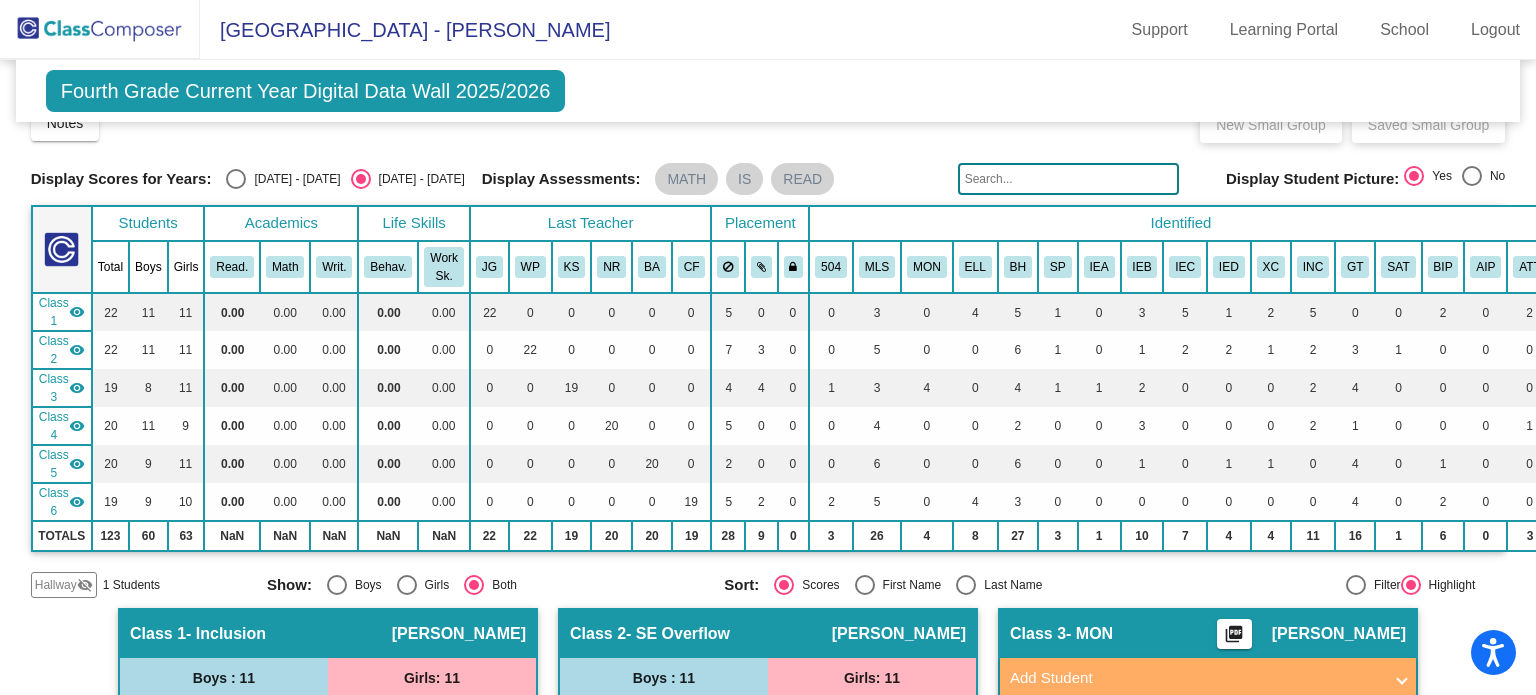 scroll, scrollTop: 0, scrollLeft: 0, axis: both 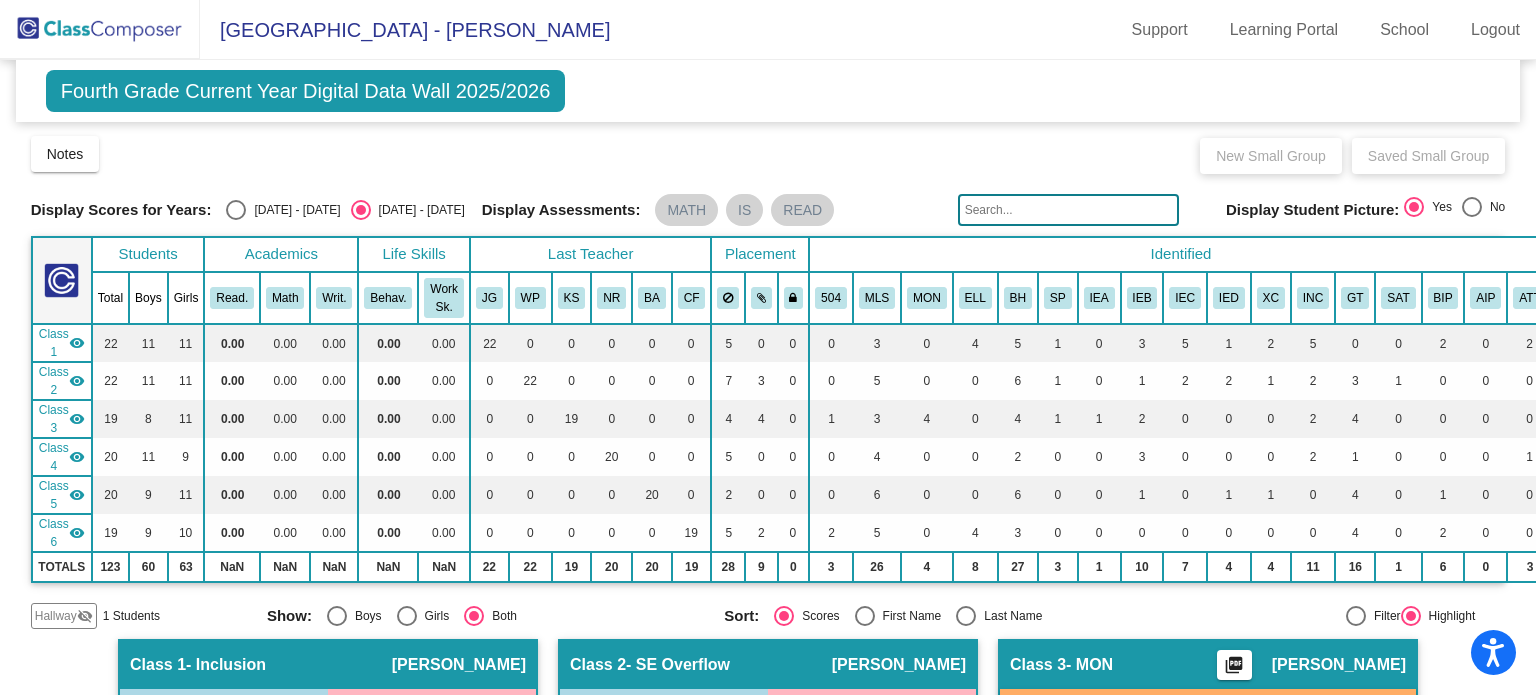click on "2024 - 2025" at bounding box center [293, 210] 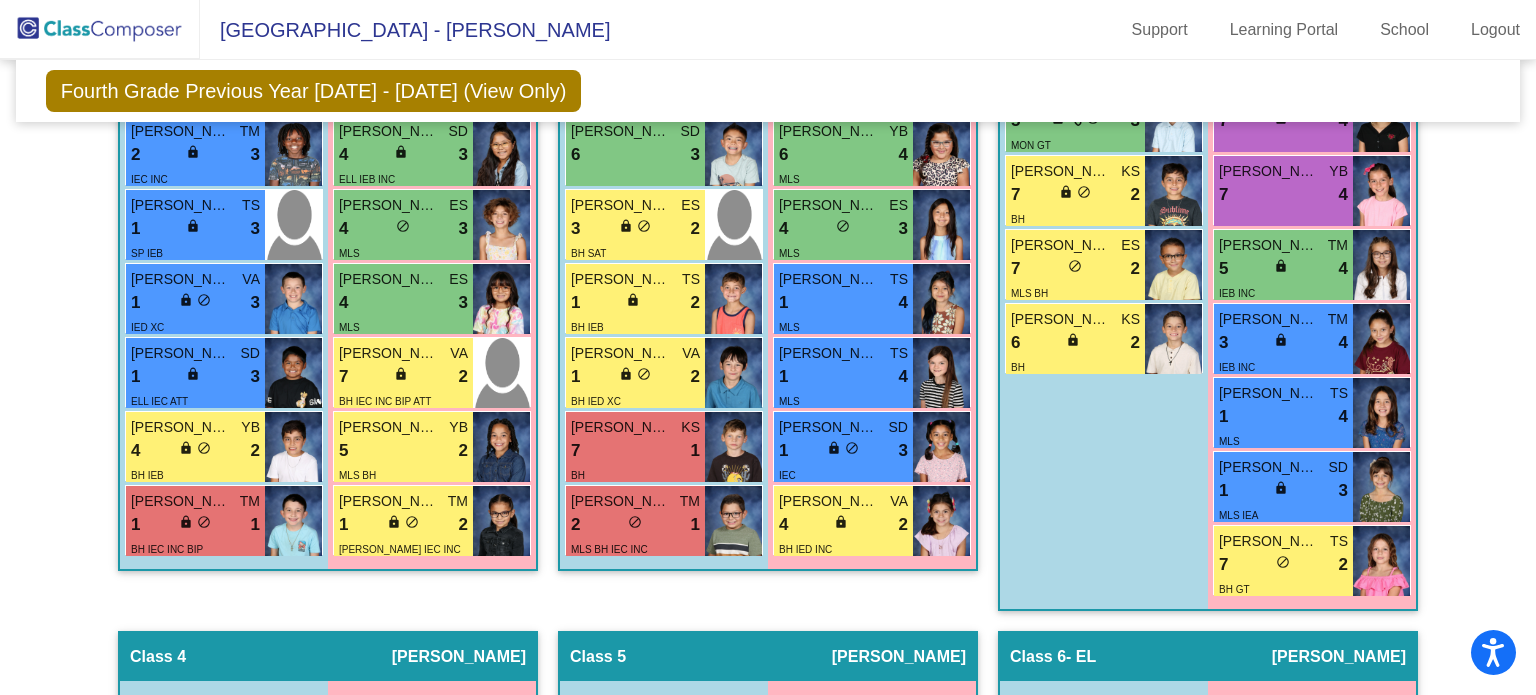 scroll, scrollTop: 982, scrollLeft: 0, axis: vertical 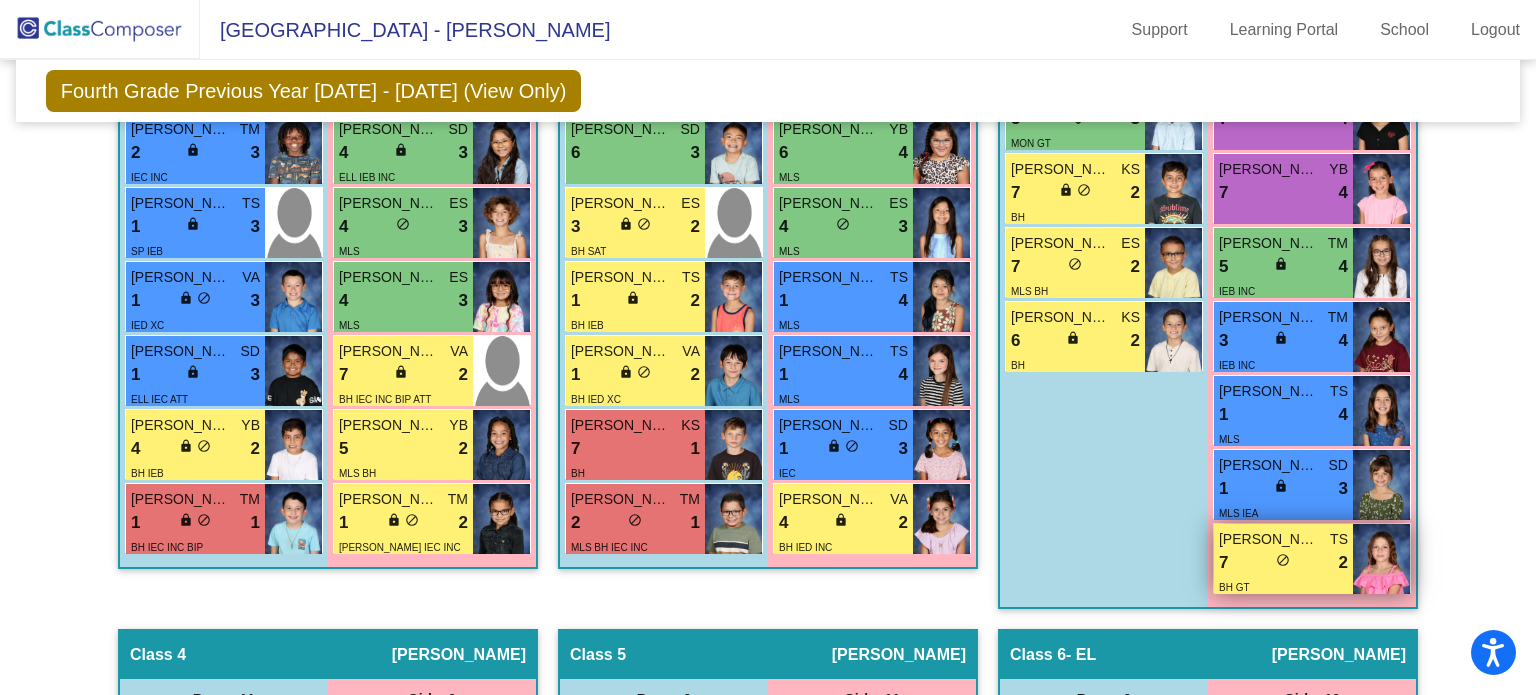 click on "do_not_disturb_alt" at bounding box center [1283, 560] 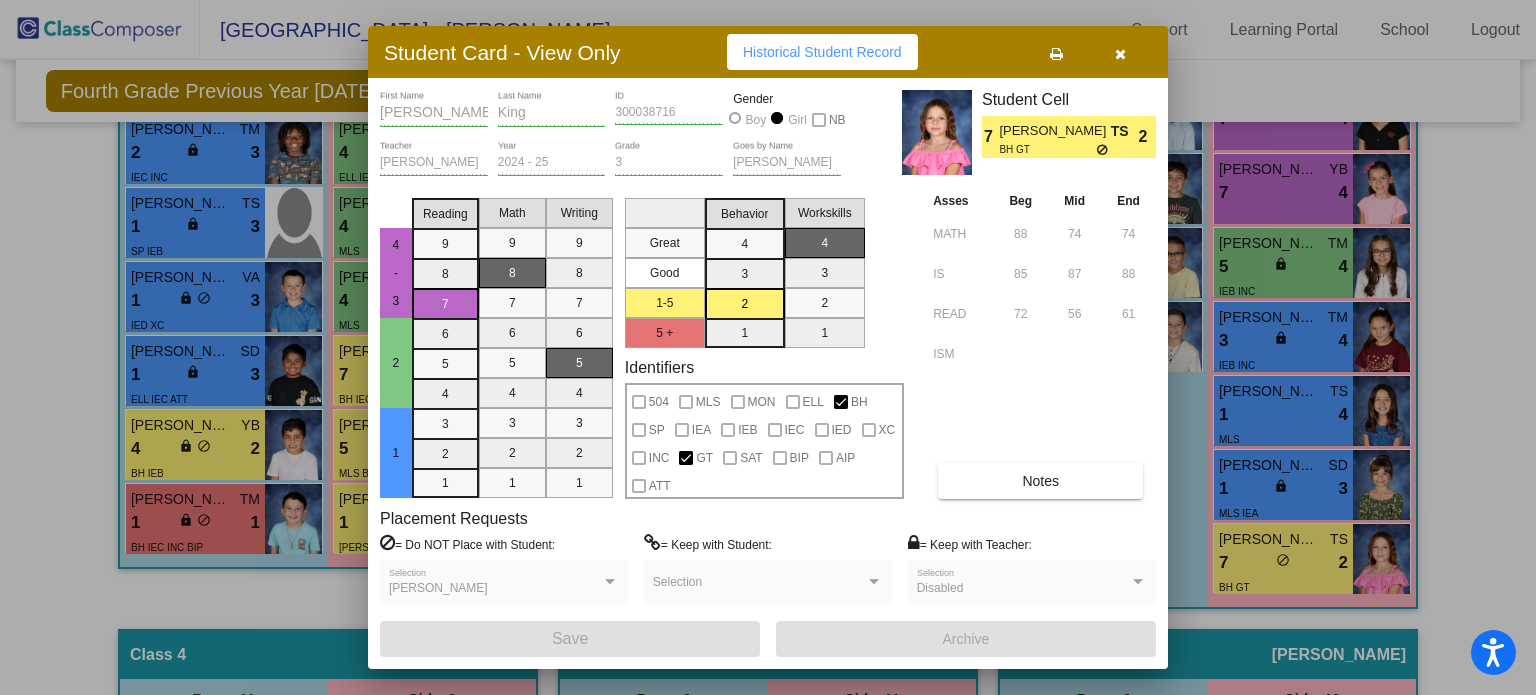 click at bounding box center [1120, 52] 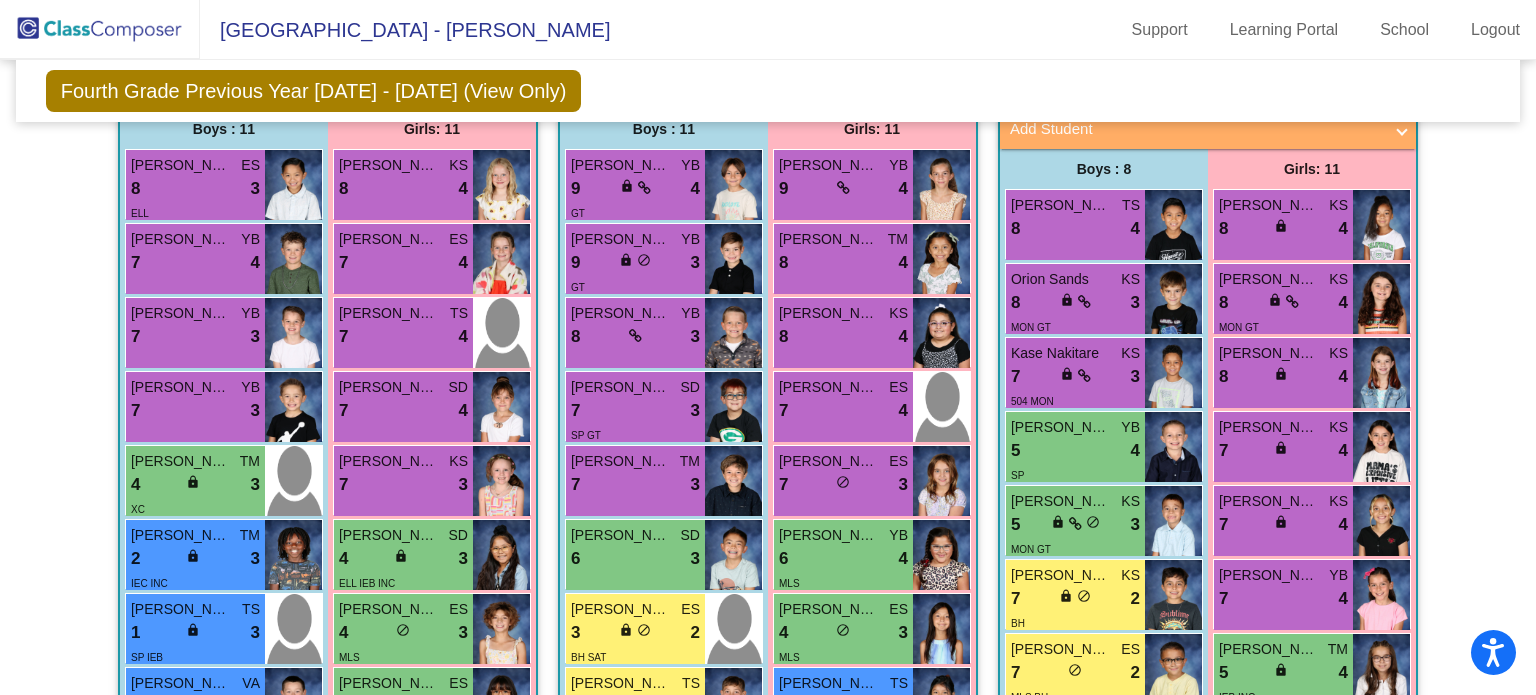 scroll, scrollTop: 574, scrollLeft: 0, axis: vertical 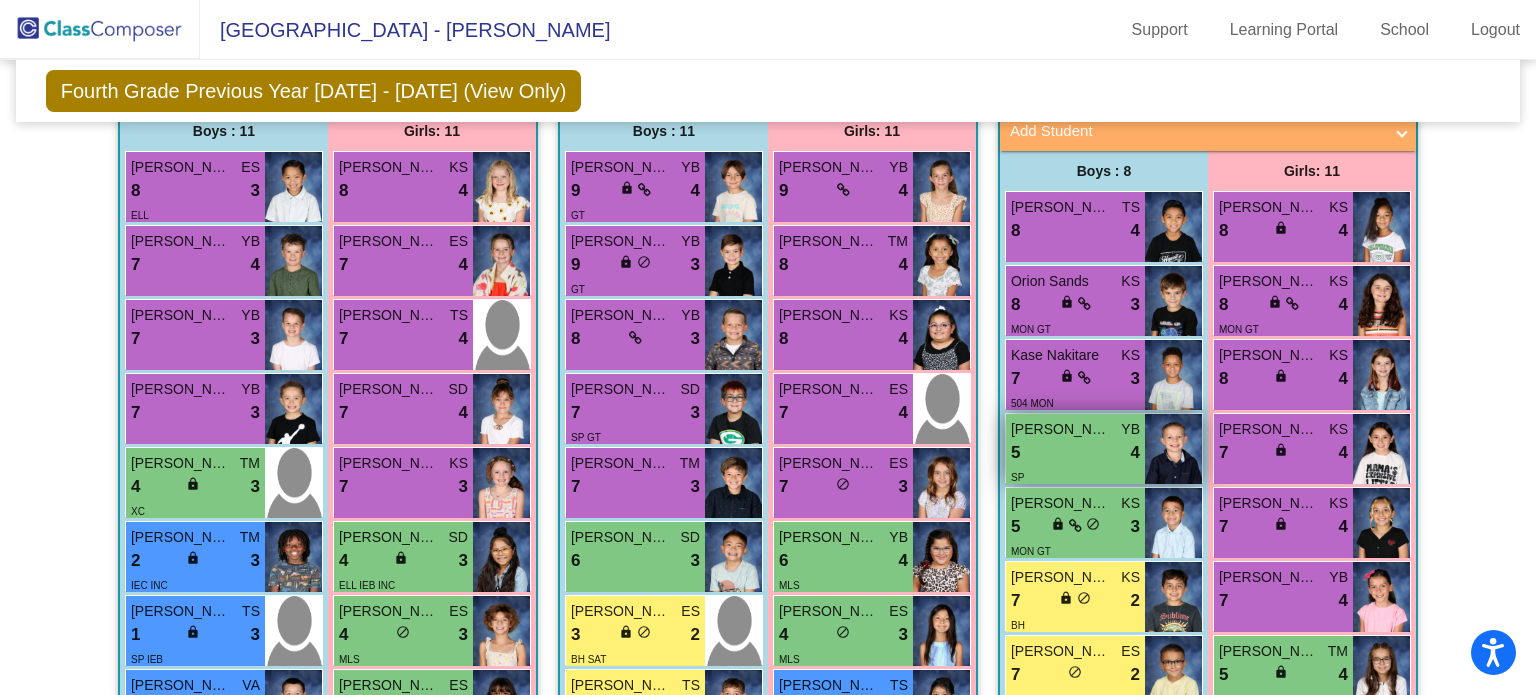 click on "YB" at bounding box center [1130, 429] 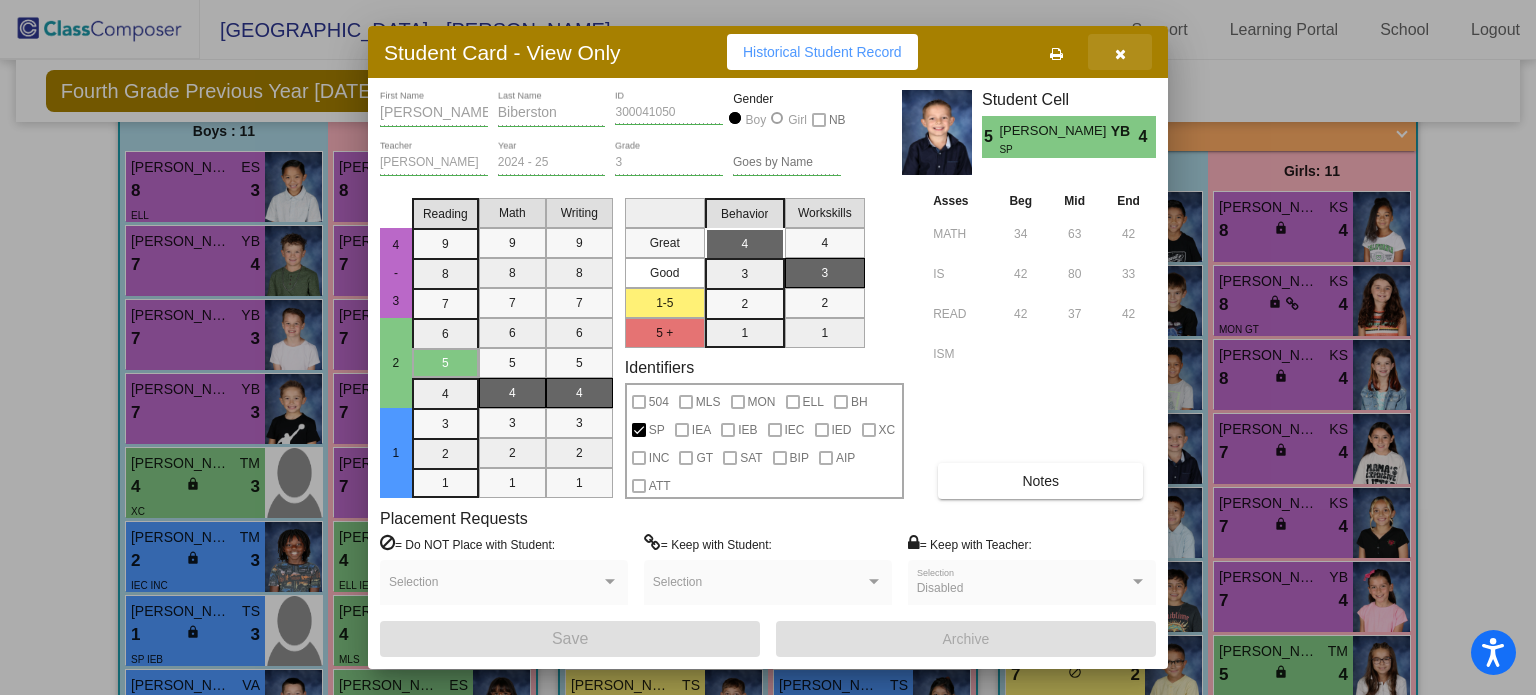 click at bounding box center [1120, 52] 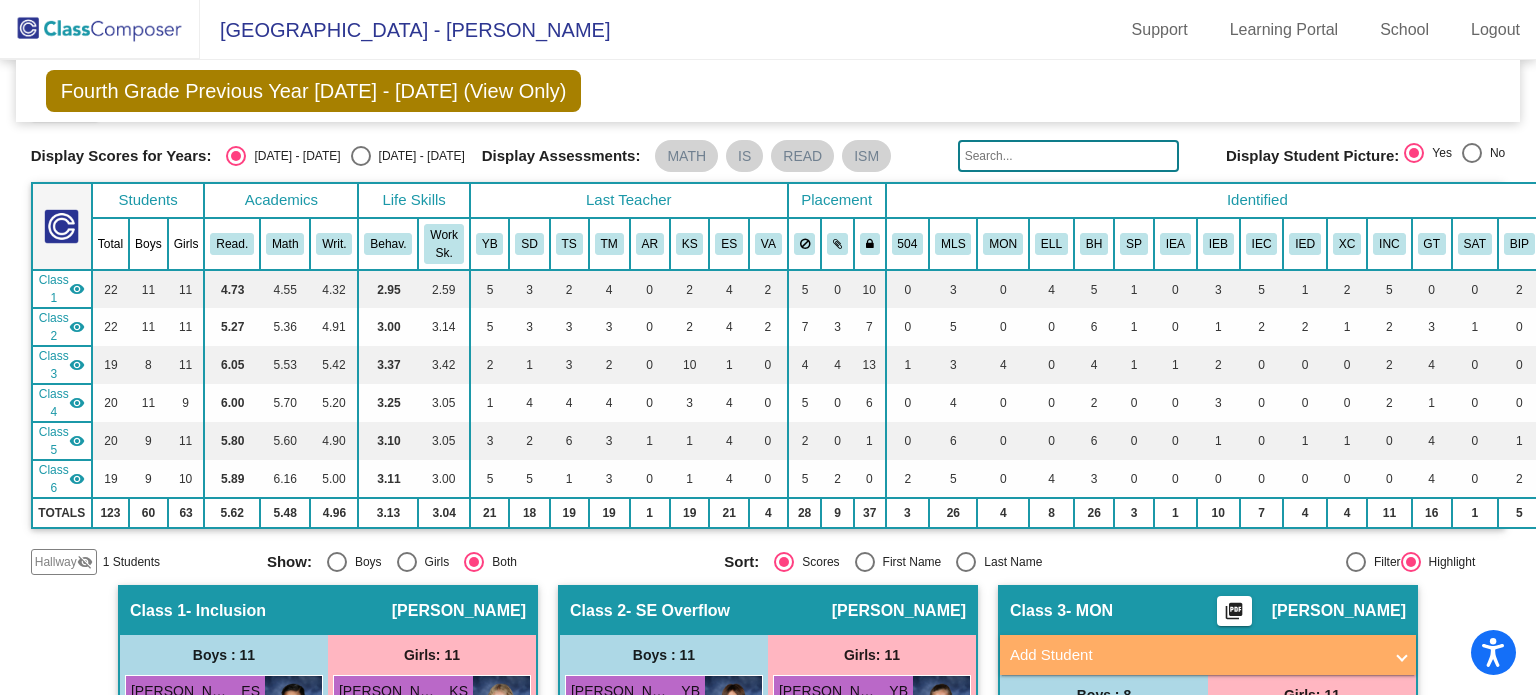 scroll, scrollTop: 0, scrollLeft: 0, axis: both 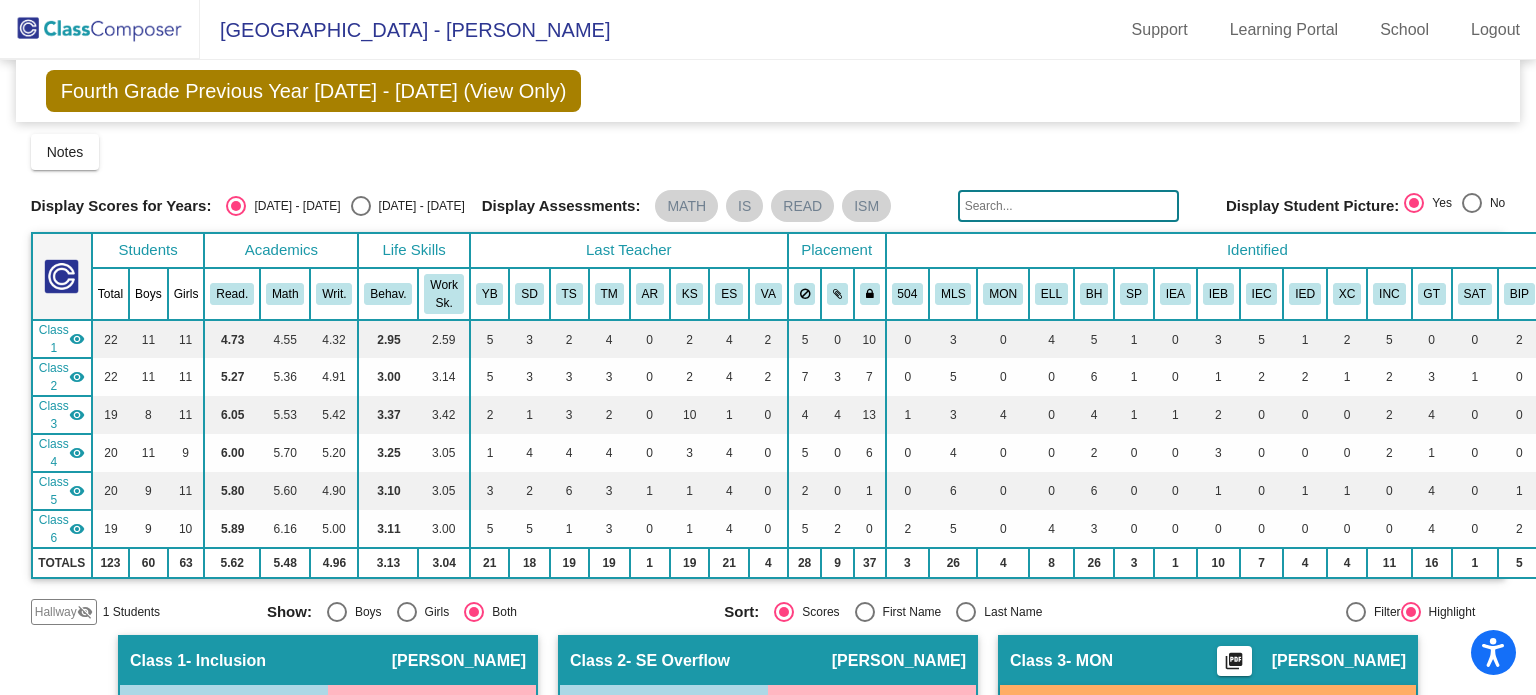 click at bounding box center [361, 206] 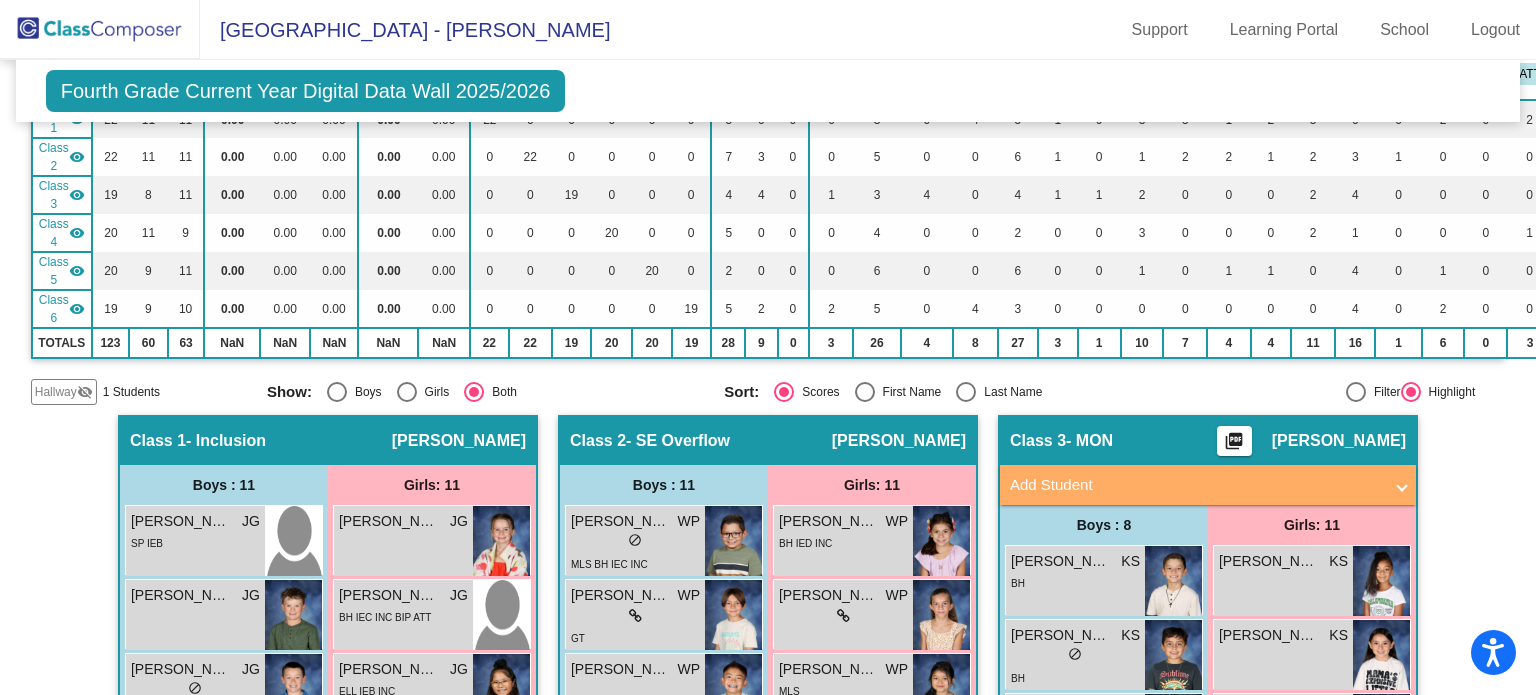 scroll, scrollTop: 226, scrollLeft: 0, axis: vertical 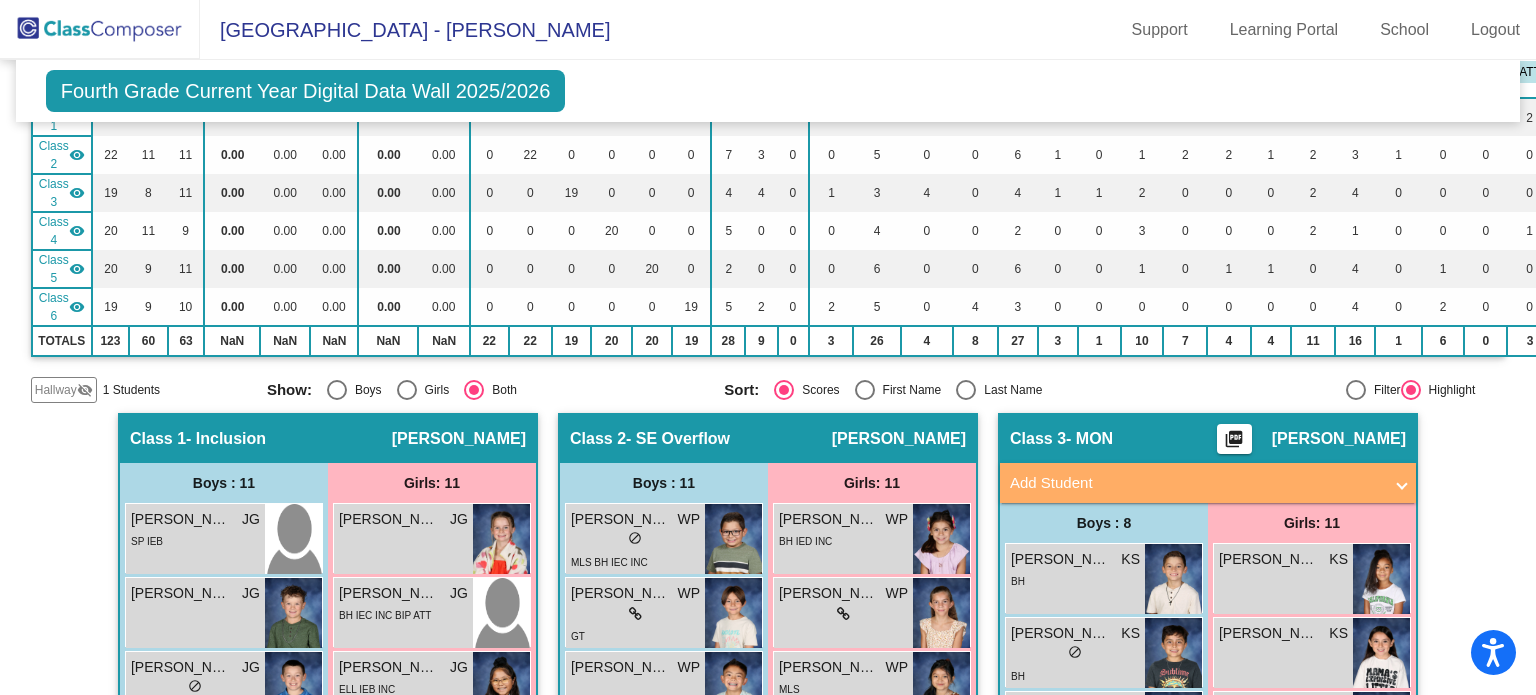 click on "Hallway" 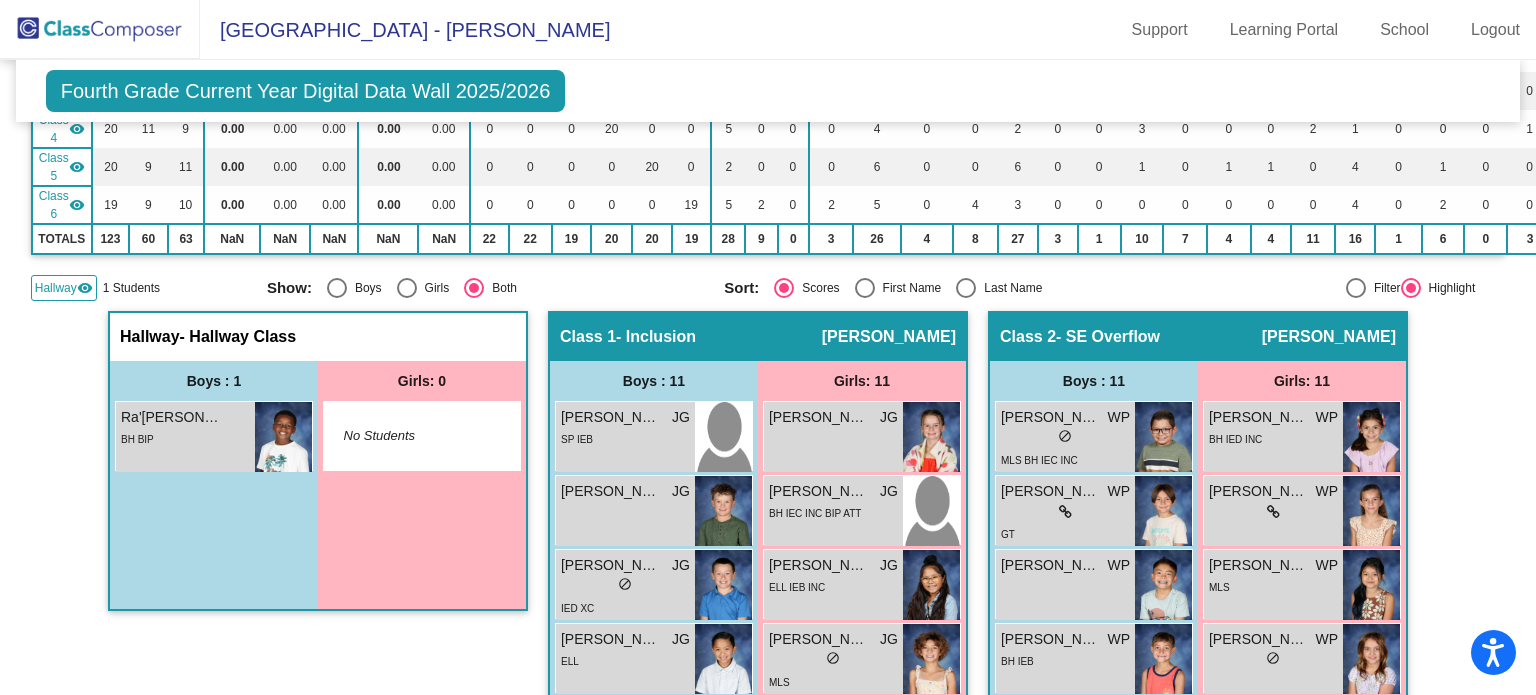 scroll, scrollTop: 330, scrollLeft: 0, axis: vertical 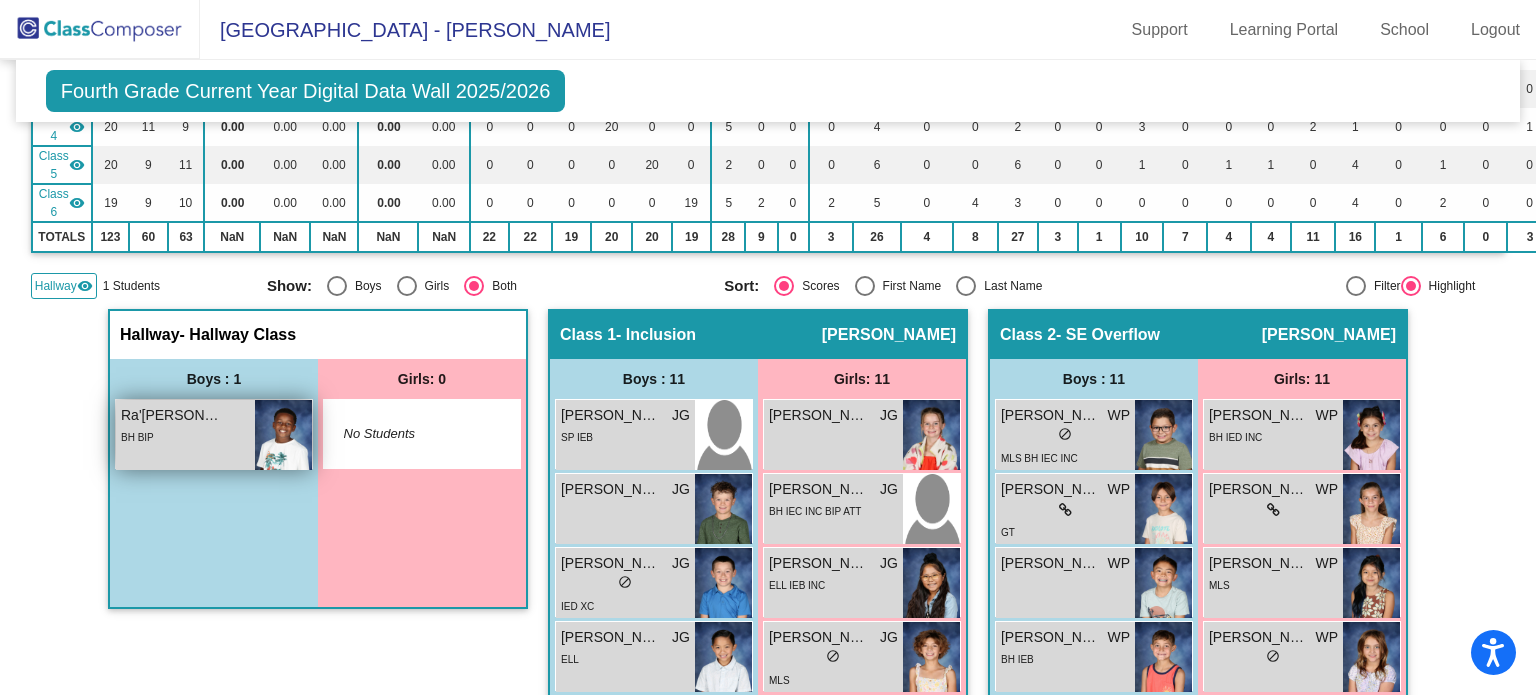 click on "Ra'shon Wigfall" at bounding box center [171, 415] 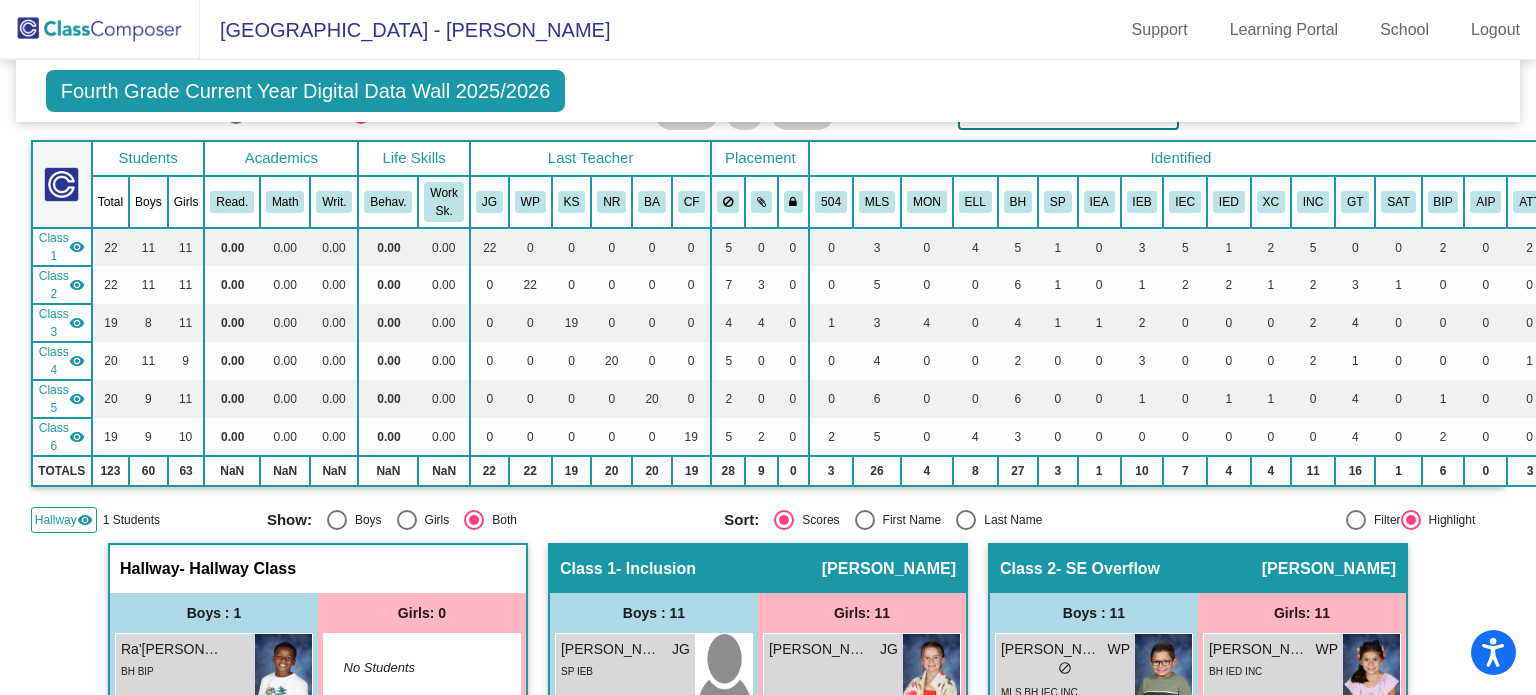 scroll, scrollTop: 98, scrollLeft: 0, axis: vertical 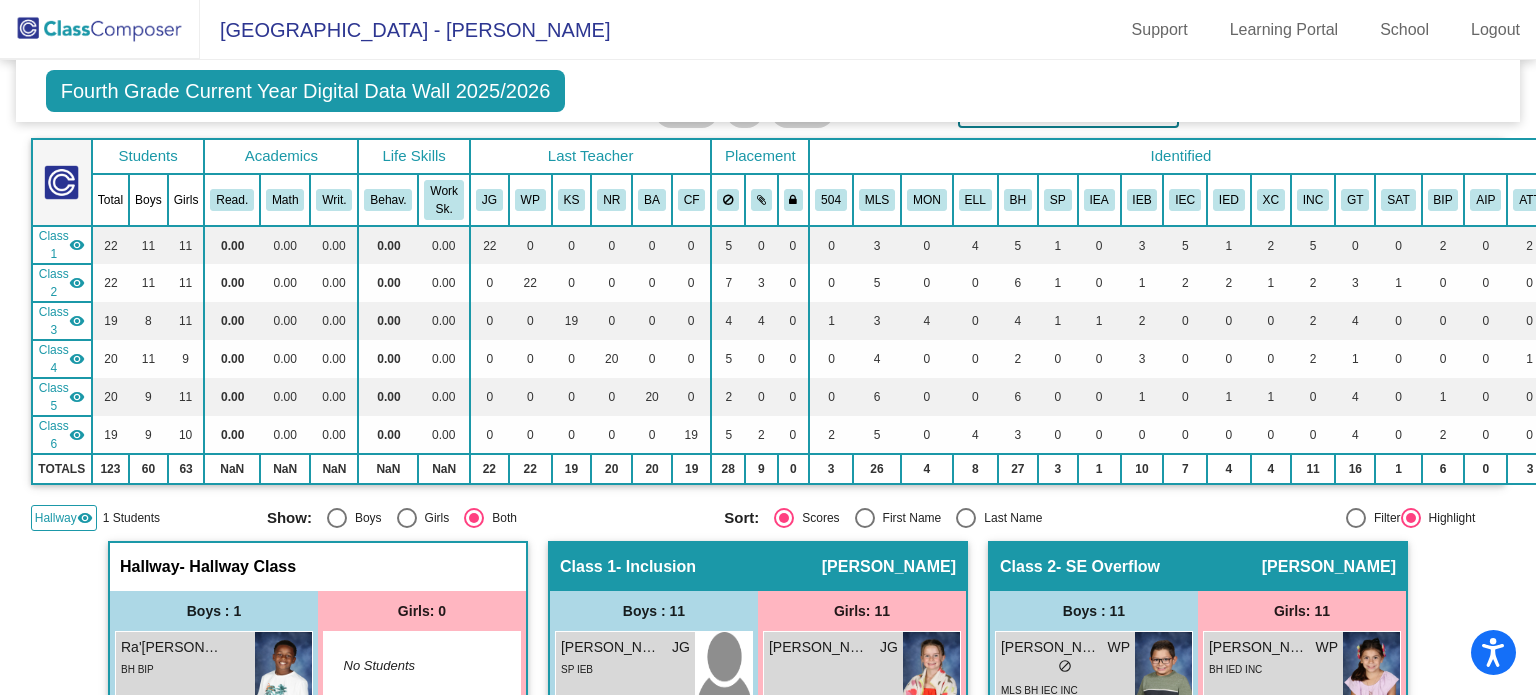 click on "Hallway   visibility" 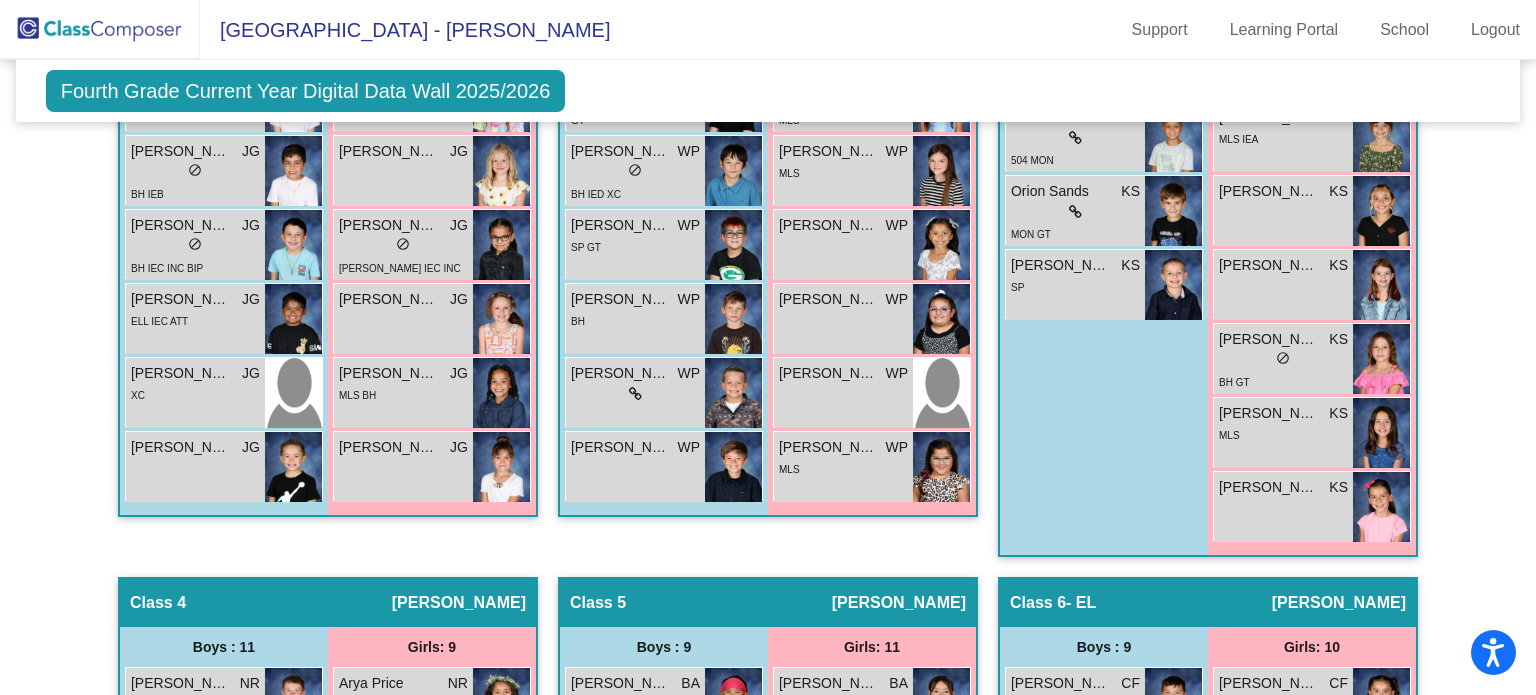 scroll, scrollTop: 1037, scrollLeft: 0, axis: vertical 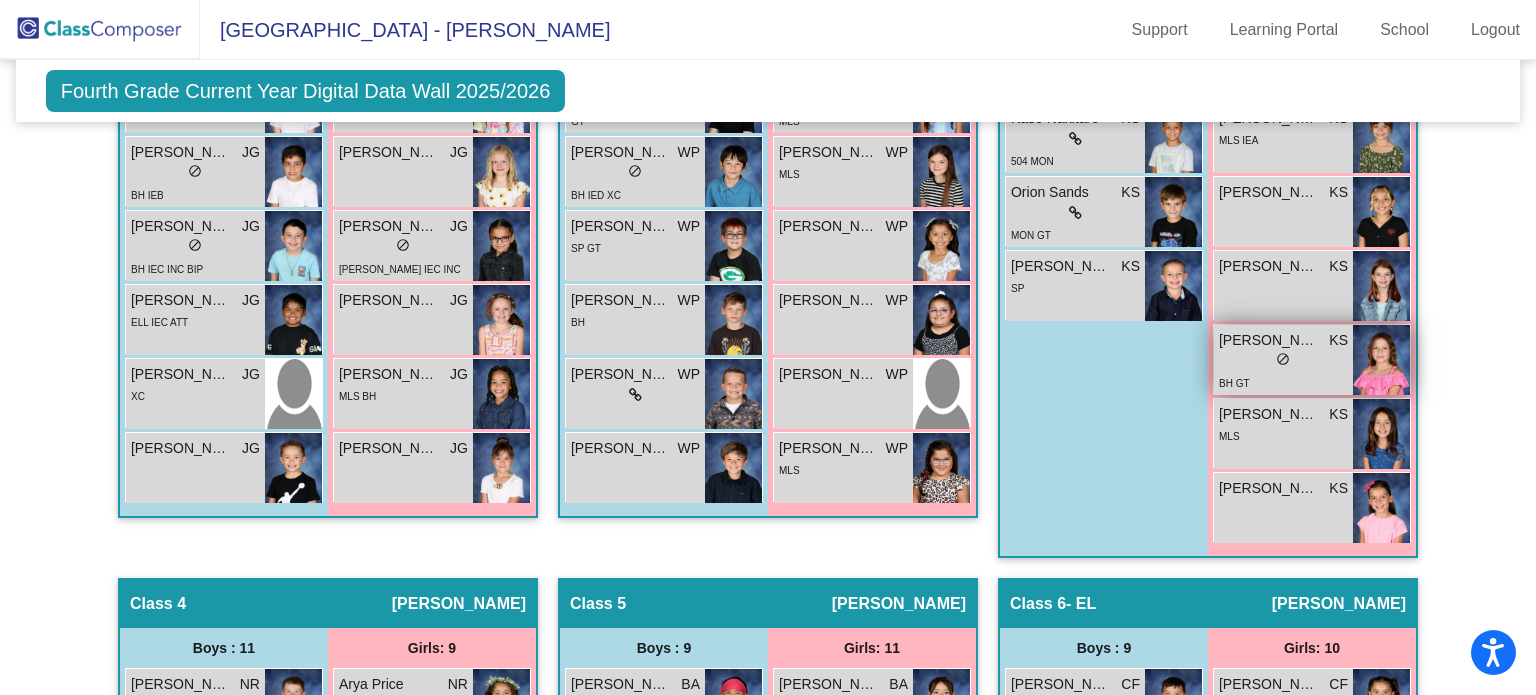 click on "do_not_disturb_alt" at bounding box center [1283, 359] 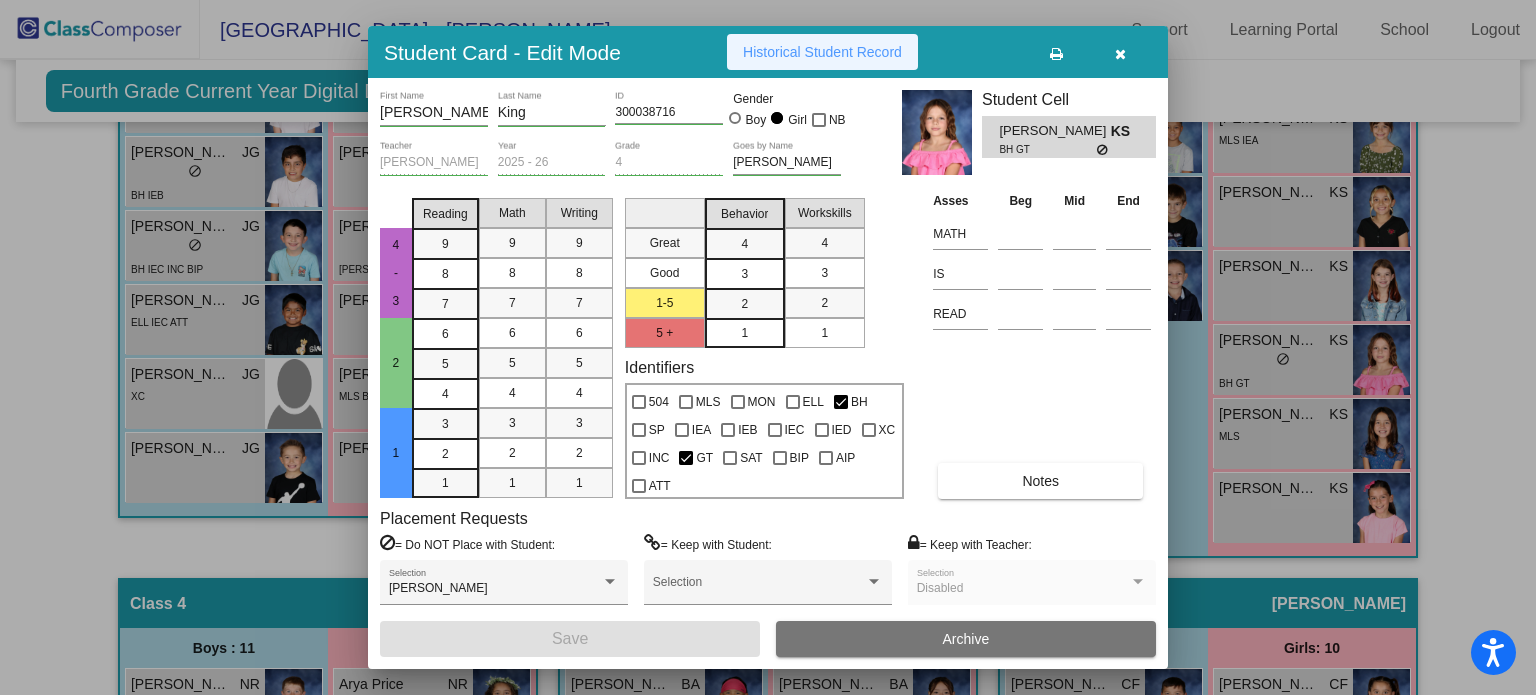 click on "Historical Student Record" at bounding box center [822, 52] 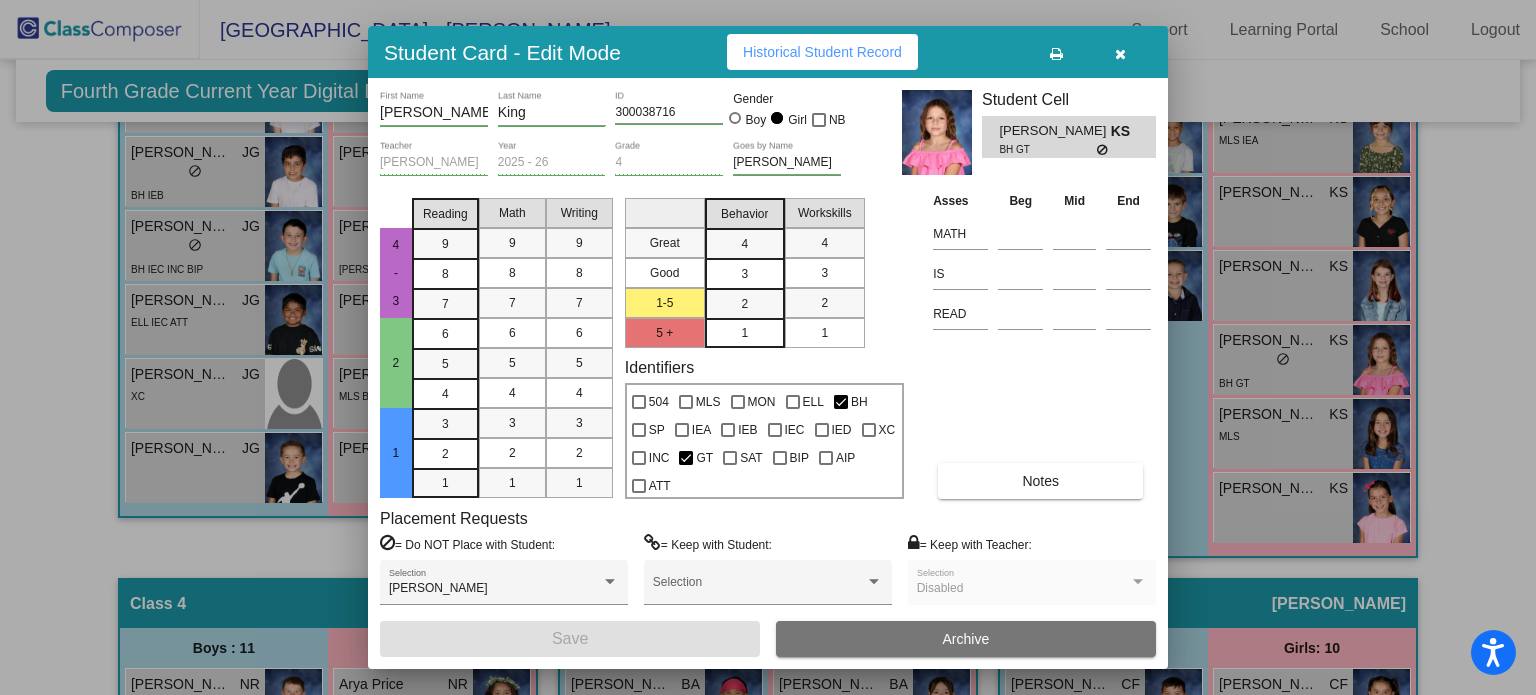 click at bounding box center [1120, 54] 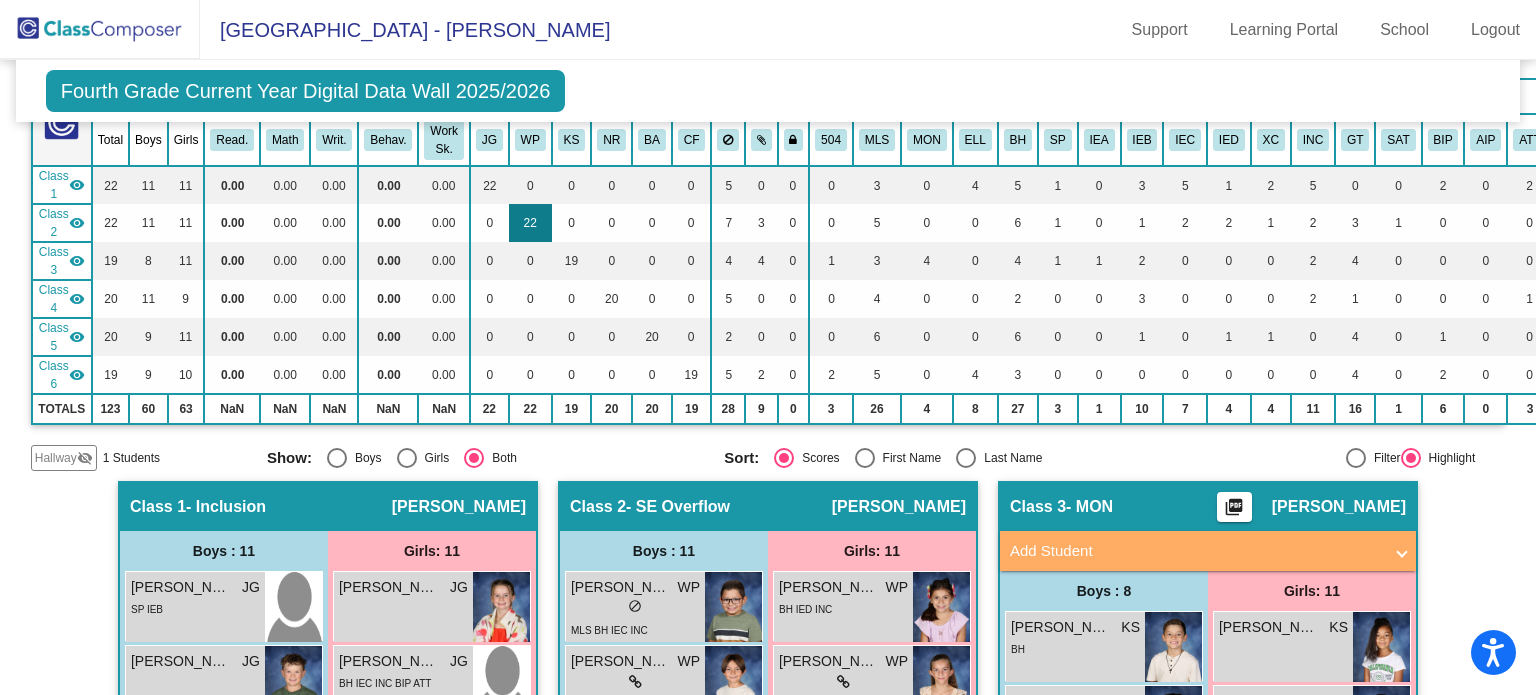 scroll, scrollTop: 0, scrollLeft: 0, axis: both 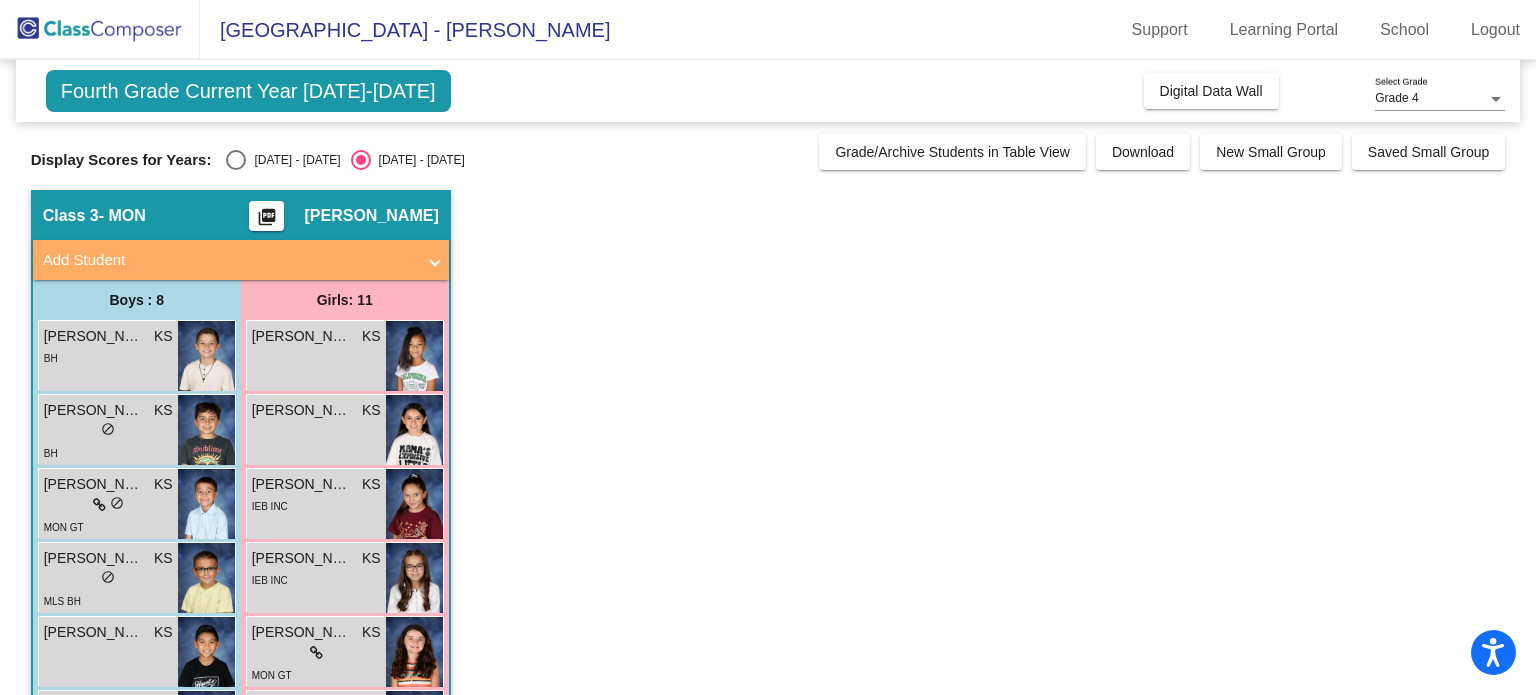 click on "2024 - 2025" at bounding box center [293, 160] 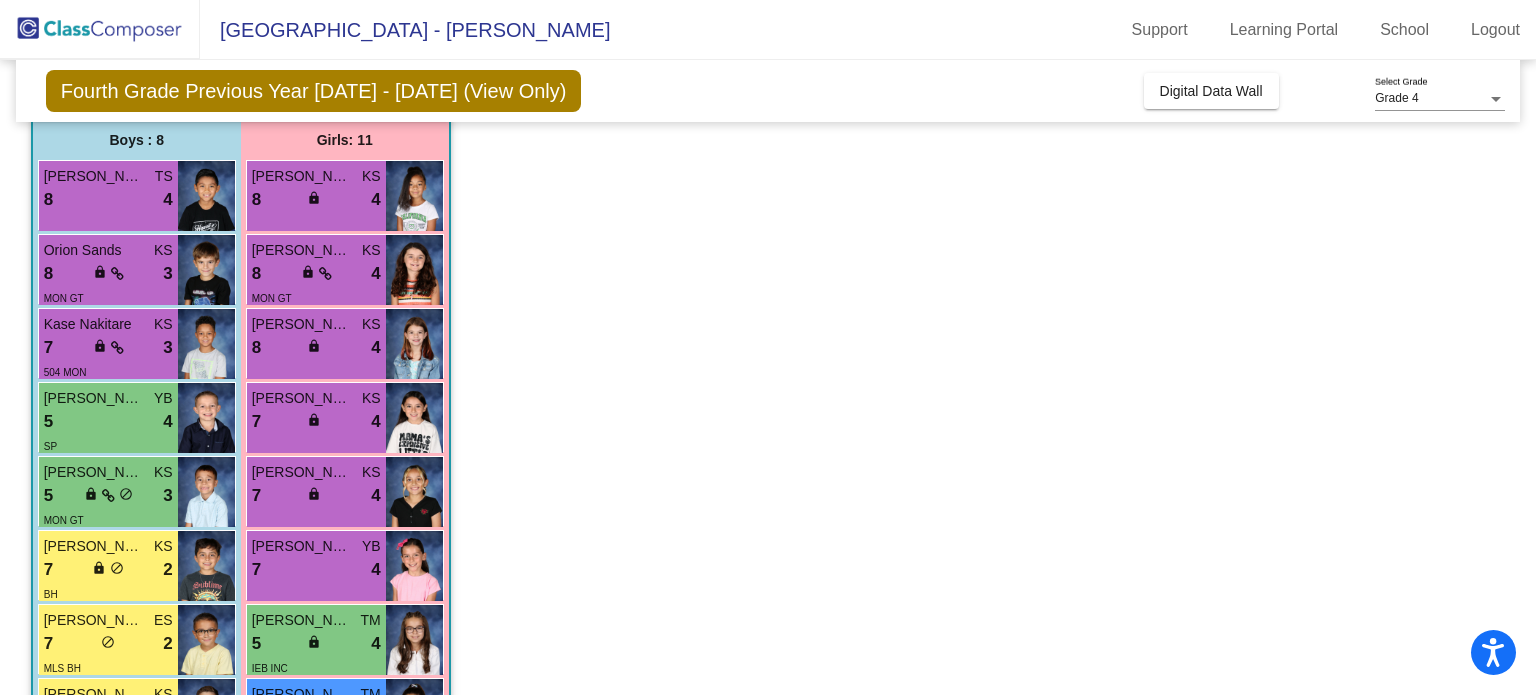 scroll, scrollTop: 0, scrollLeft: 0, axis: both 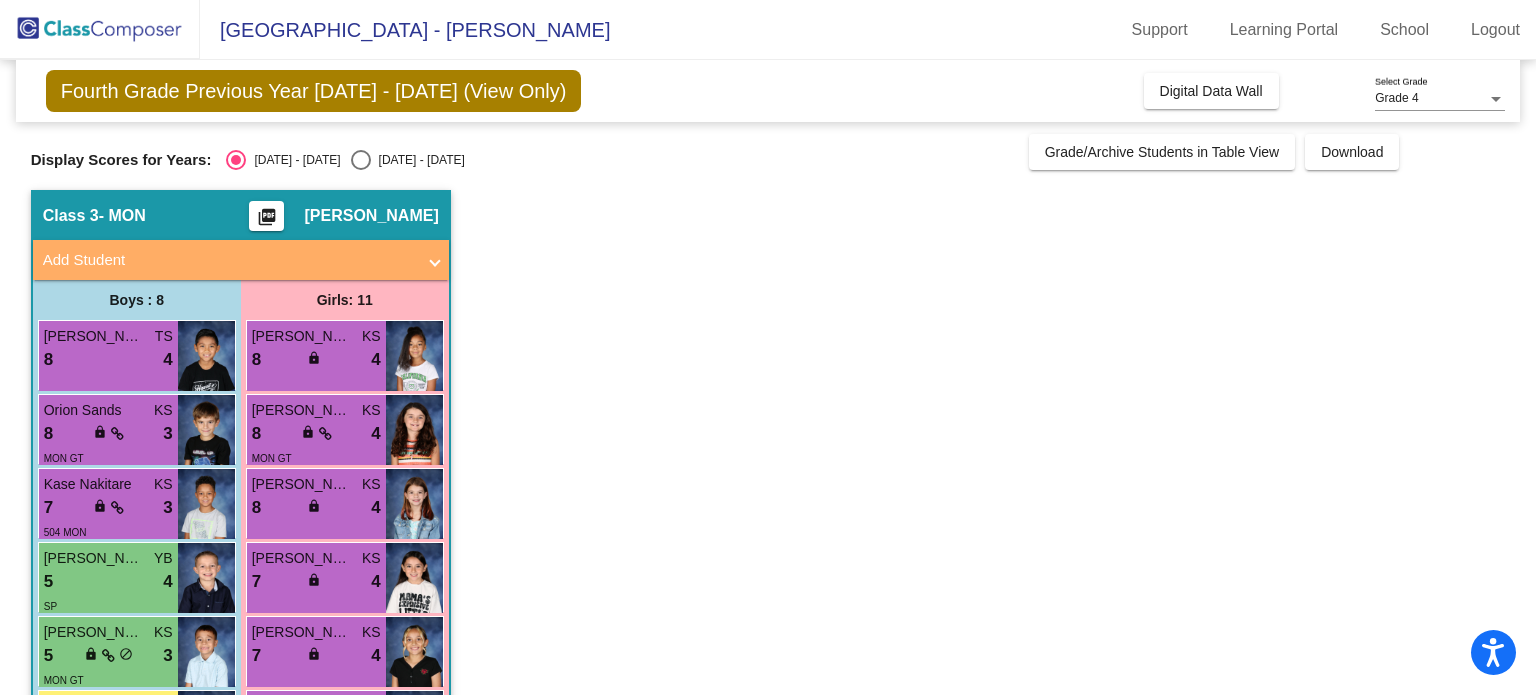 click on "Display Scores for Years:   2024 - 2025   2025 - 2026  Grade/Archive Students in Table View   Download   New Small Group   Saved Small Group" 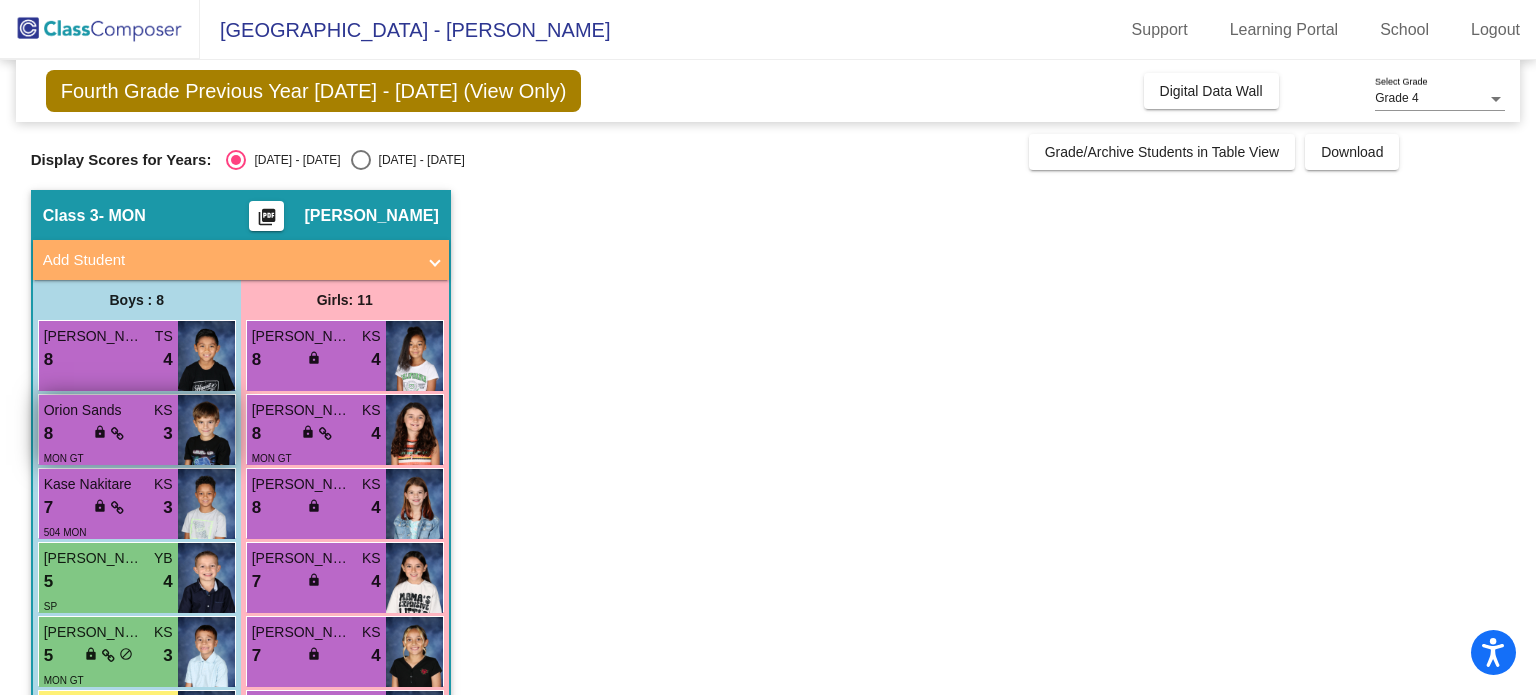 click on "Orion Sands" at bounding box center [94, 410] 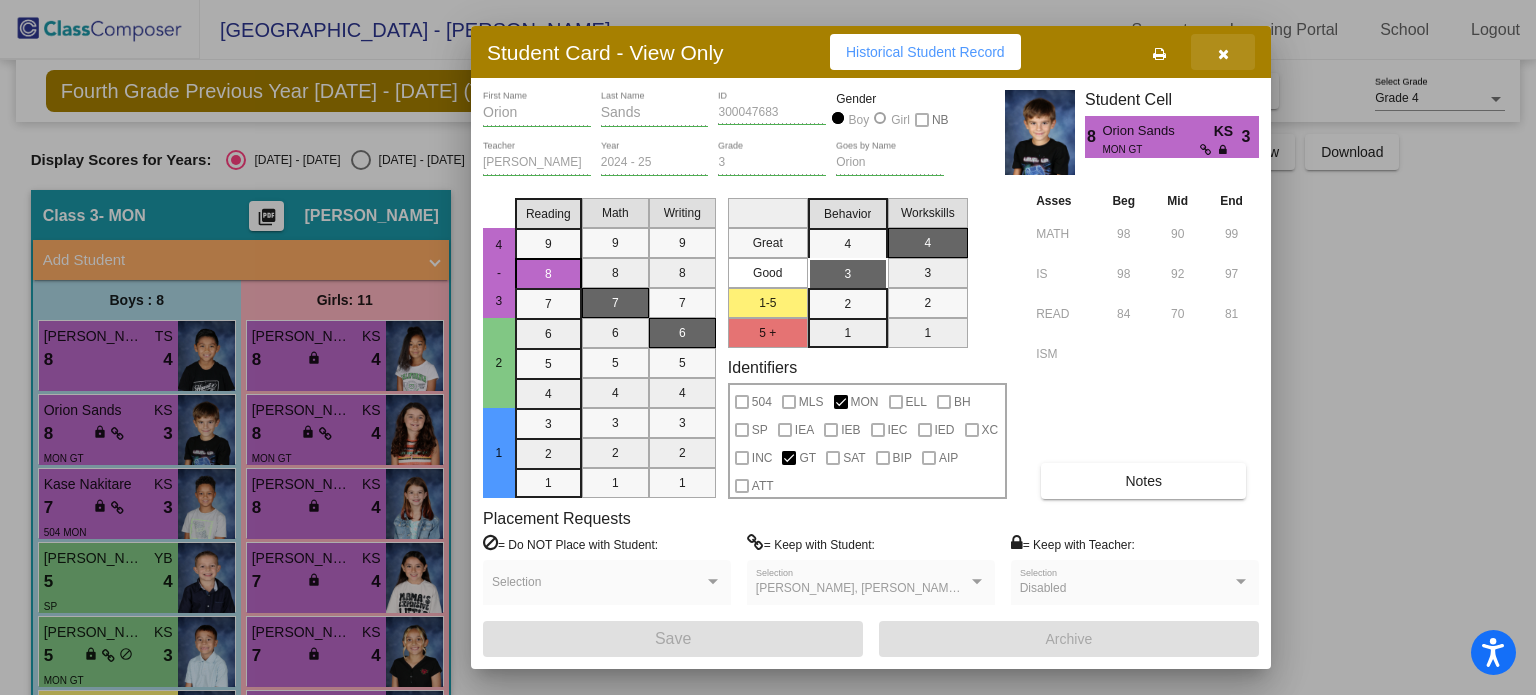 click at bounding box center (1223, 52) 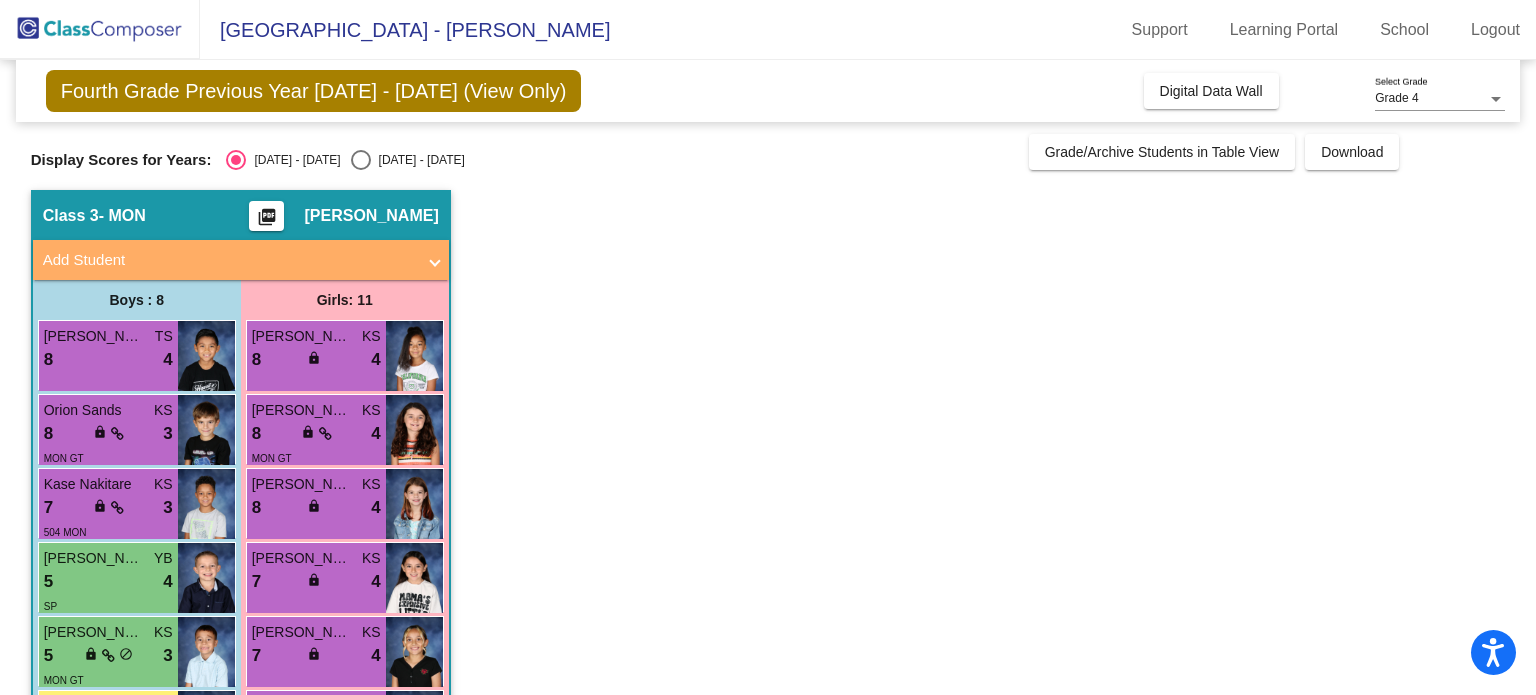 click at bounding box center (361, 160) 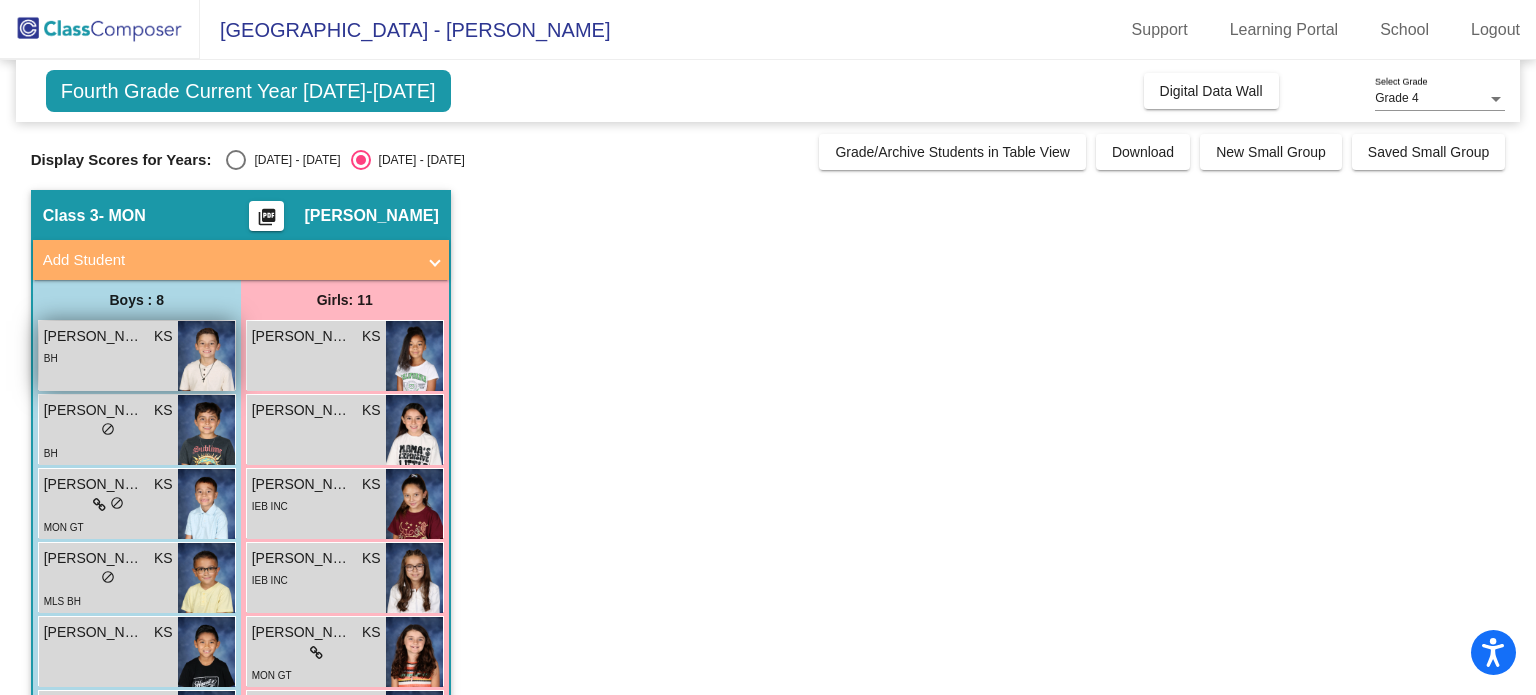 click on "Avery Rodriguez-Gallegos KS lock do_not_disturb_alt BH" at bounding box center (108, 356) 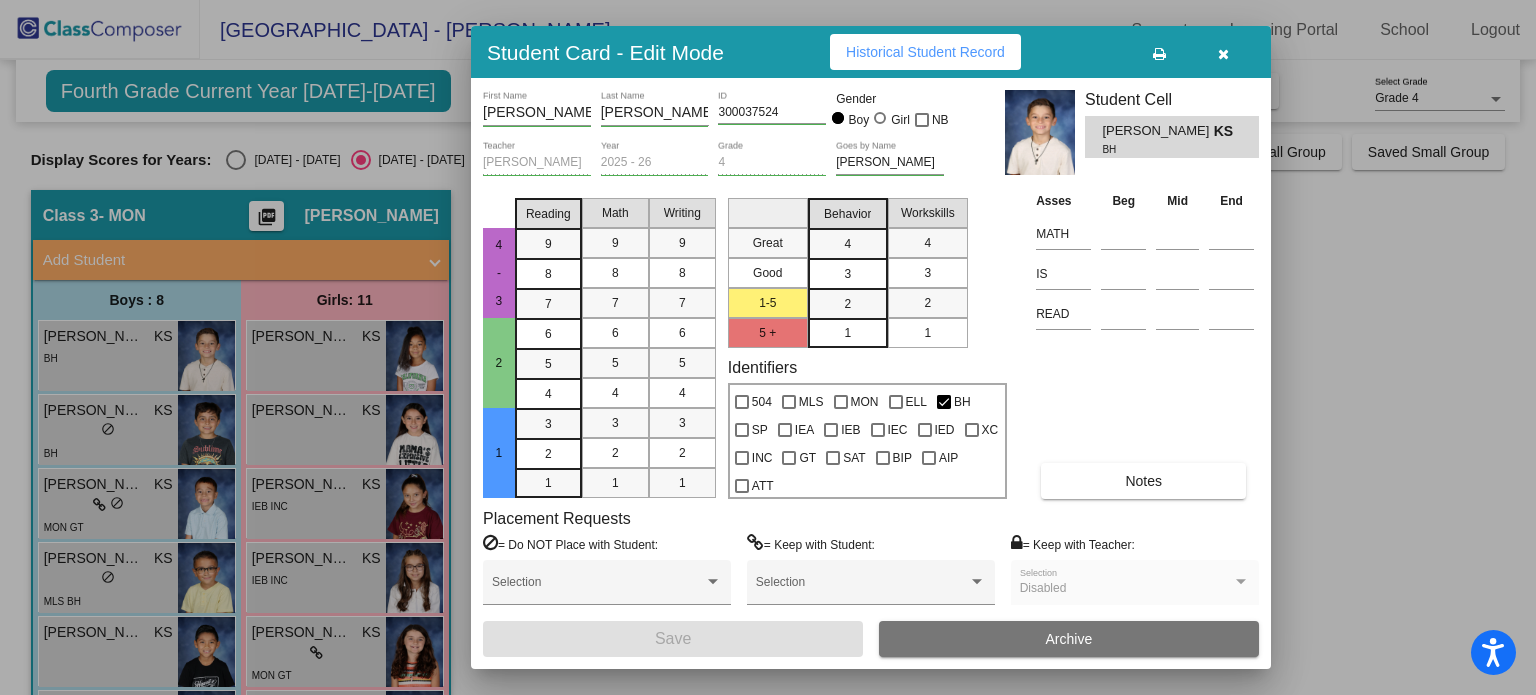 click at bounding box center (1223, 54) 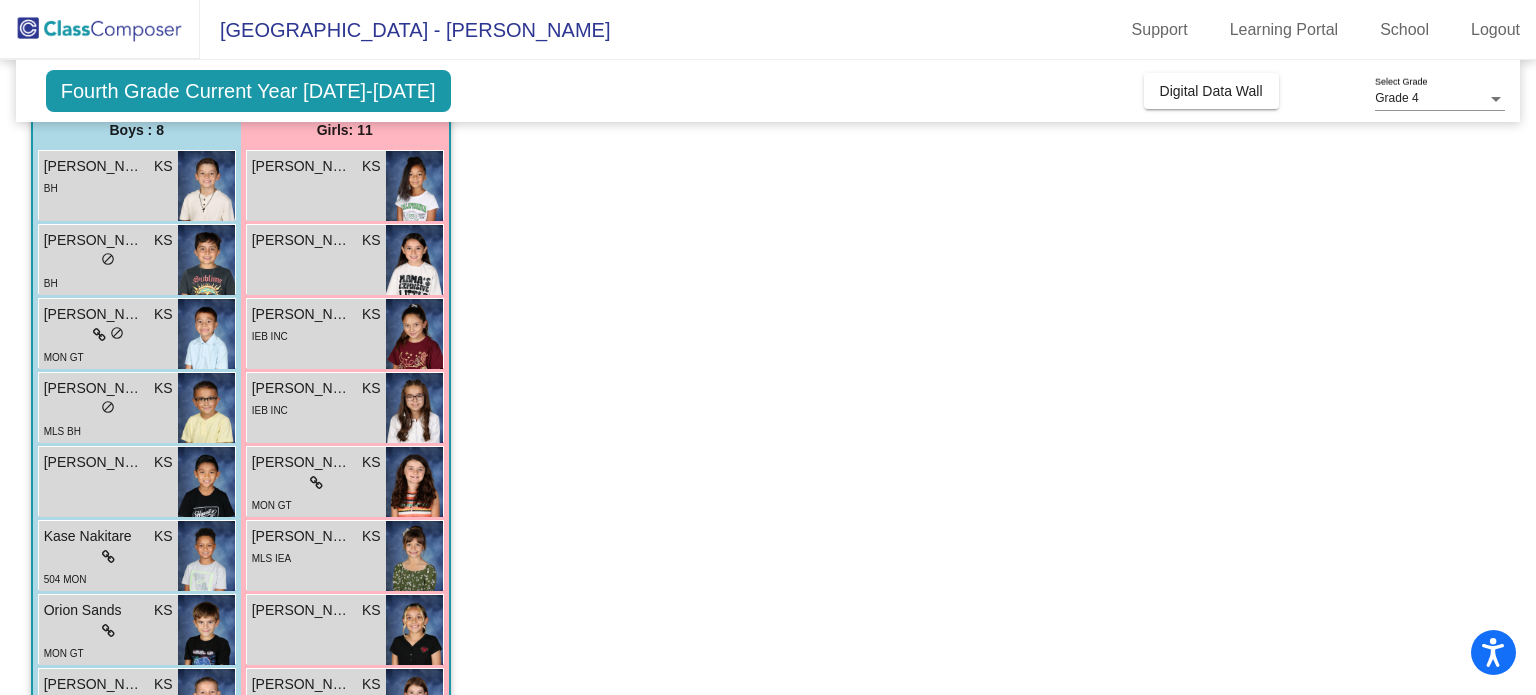scroll, scrollTop: 169, scrollLeft: 0, axis: vertical 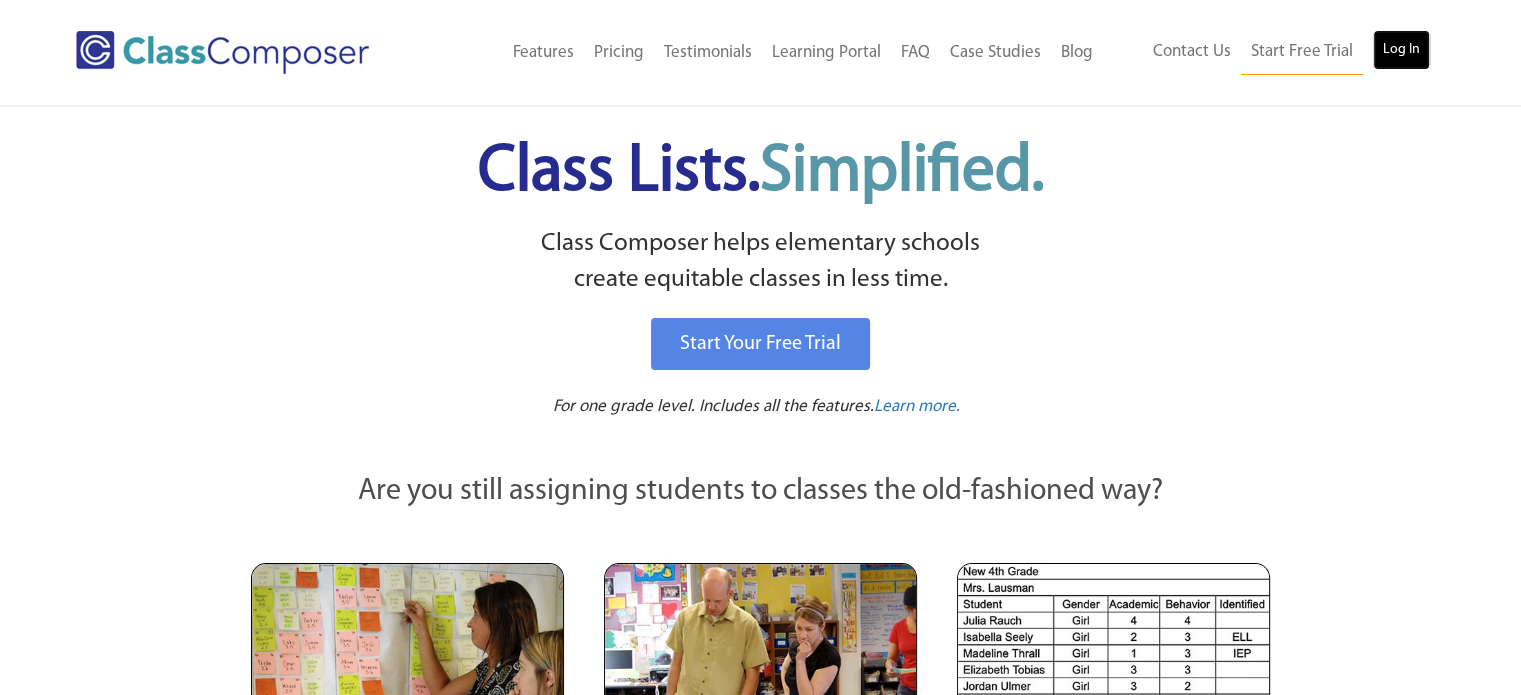 click on "Log In" at bounding box center (1401, 50) 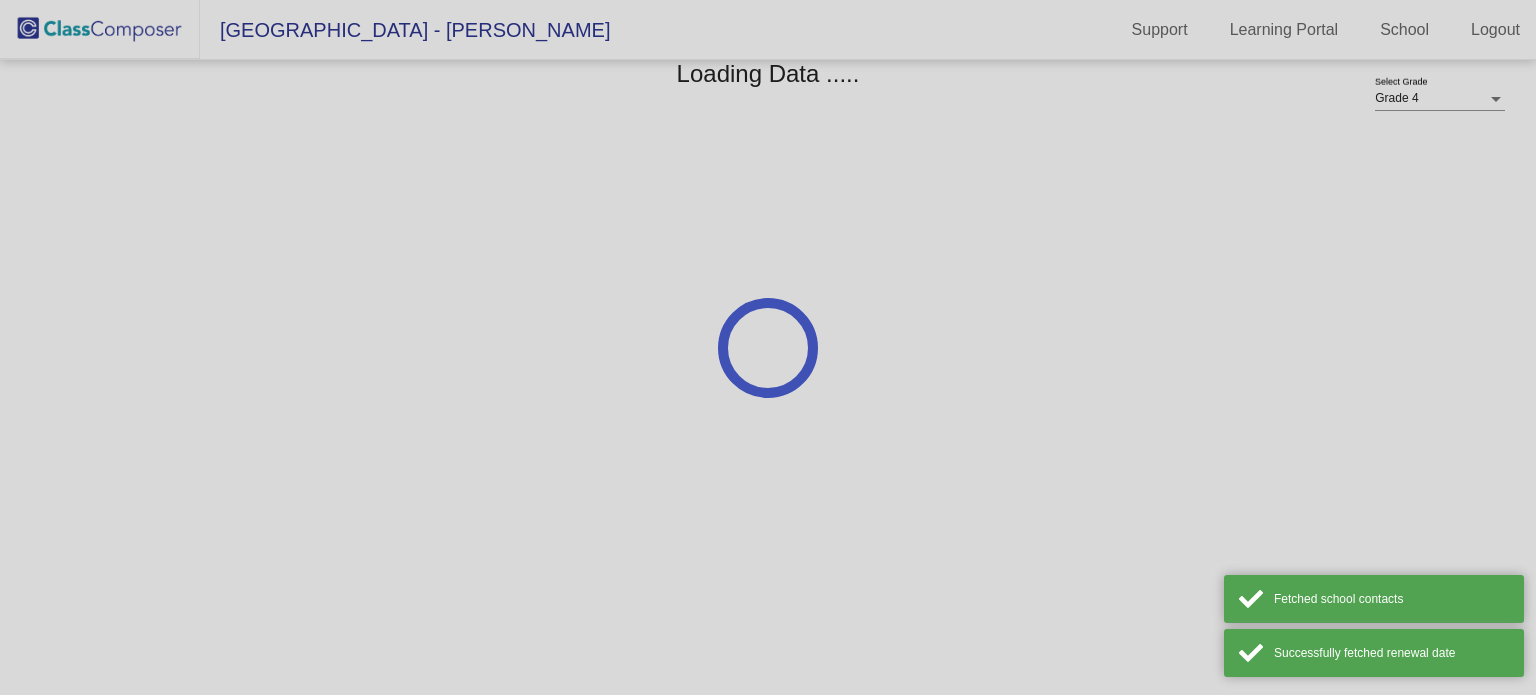 scroll, scrollTop: 0, scrollLeft: 0, axis: both 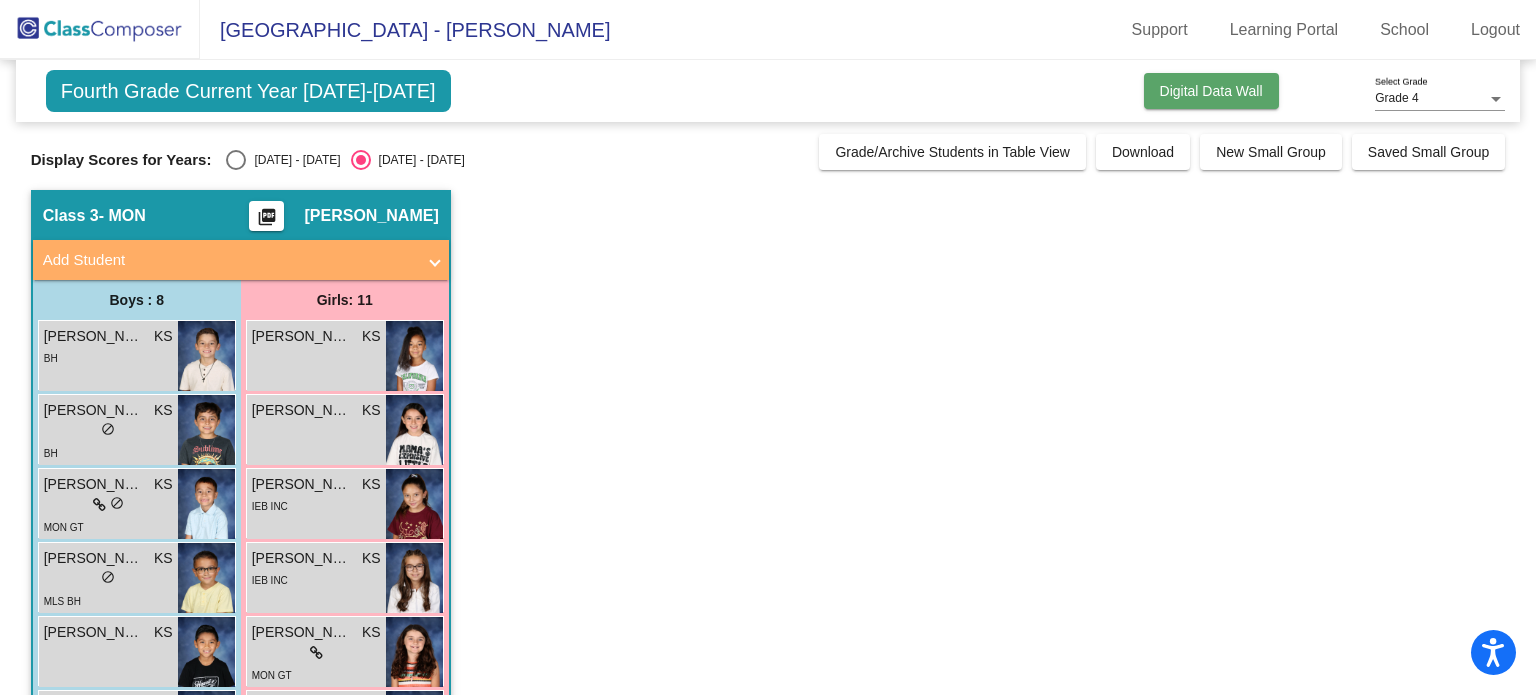 click on "Digital Data Wall" 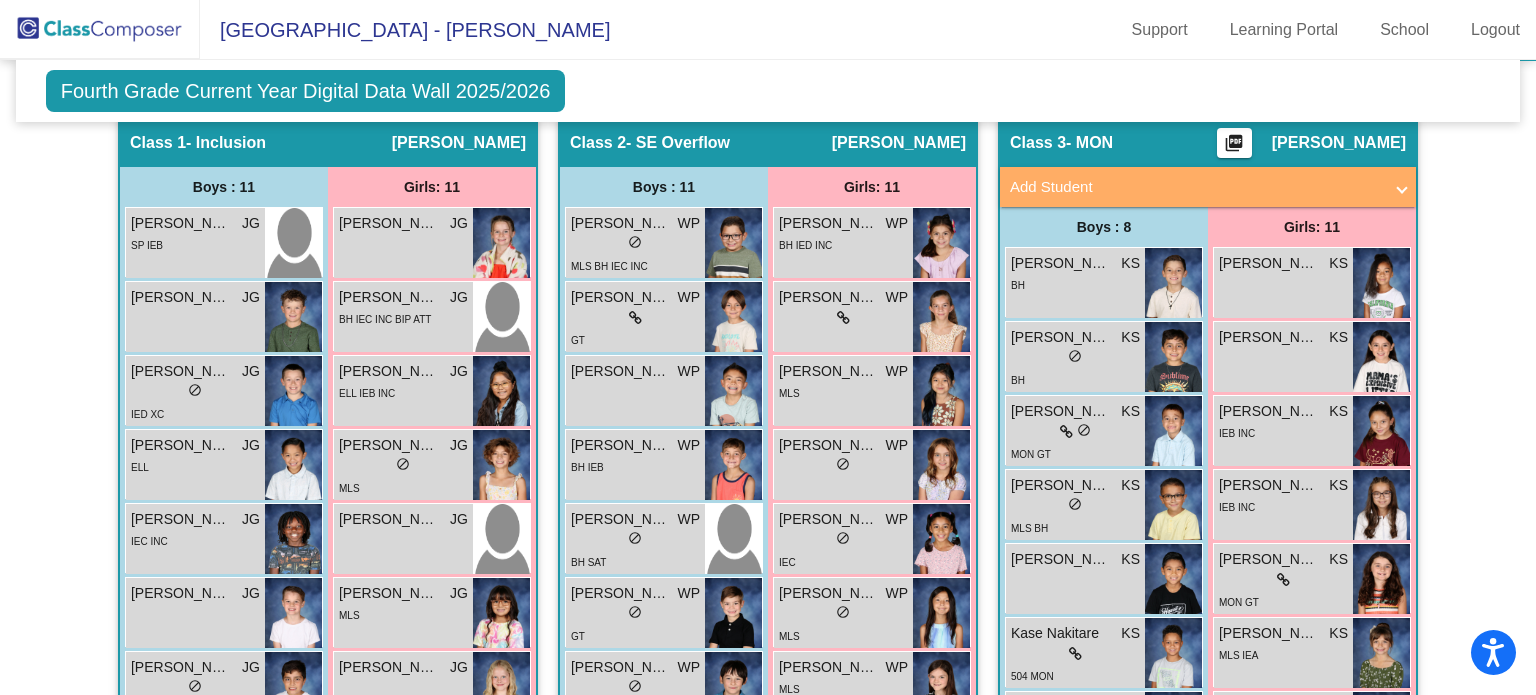 scroll, scrollTop: 516, scrollLeft: 0, axis: vertical 